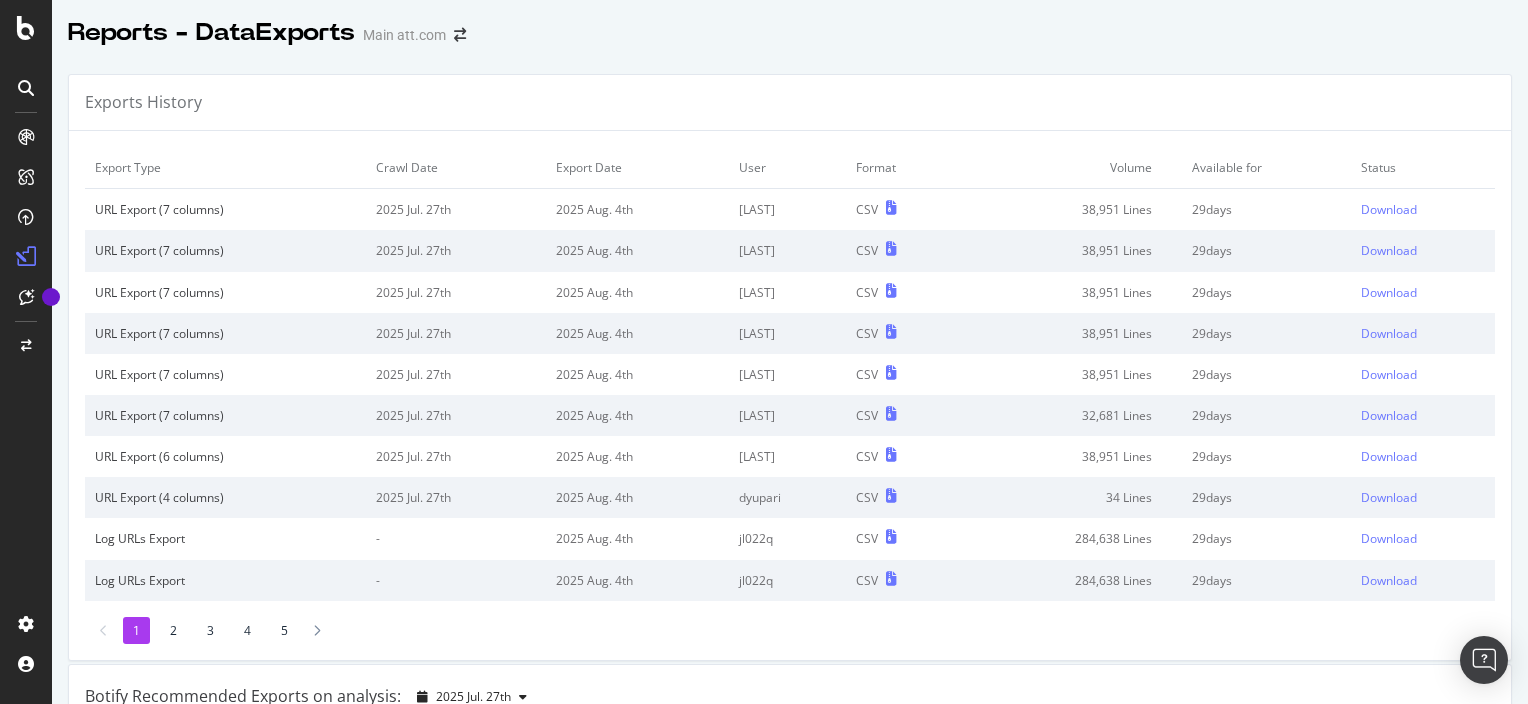 scroll, scrollTop: 0, scrollLeft: 0, axis: both 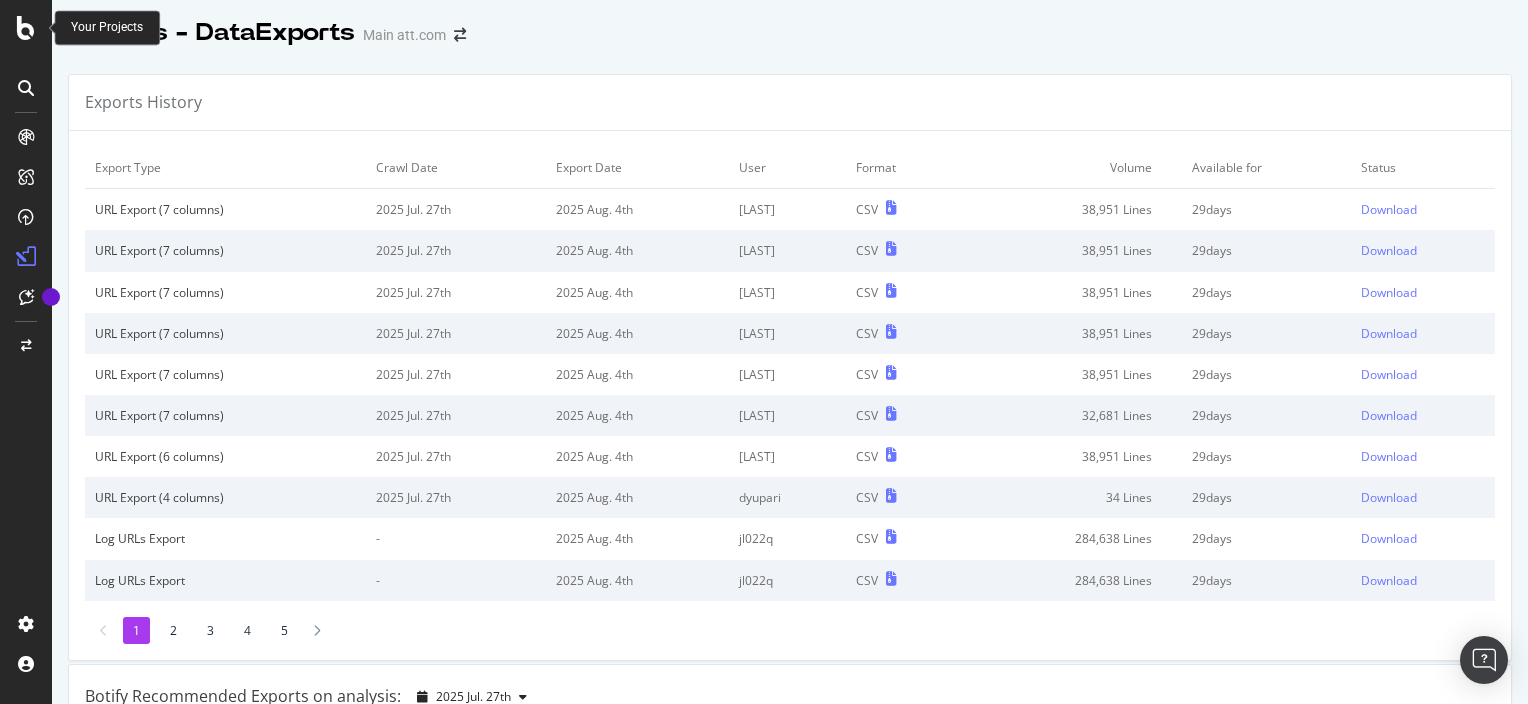 click at bounding box center (26, 28) 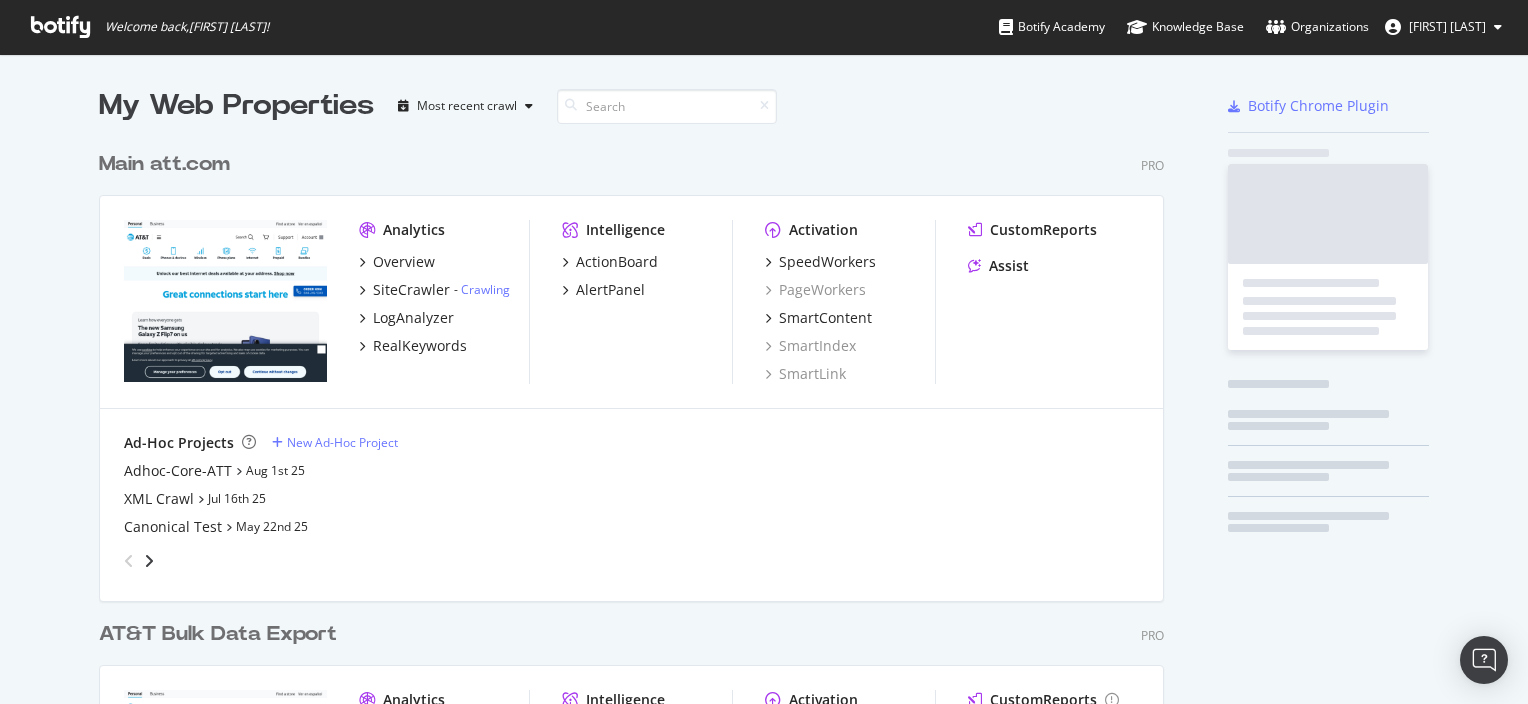 scroll, scrollTop: 688, scrollLeft: 1497, axis: both 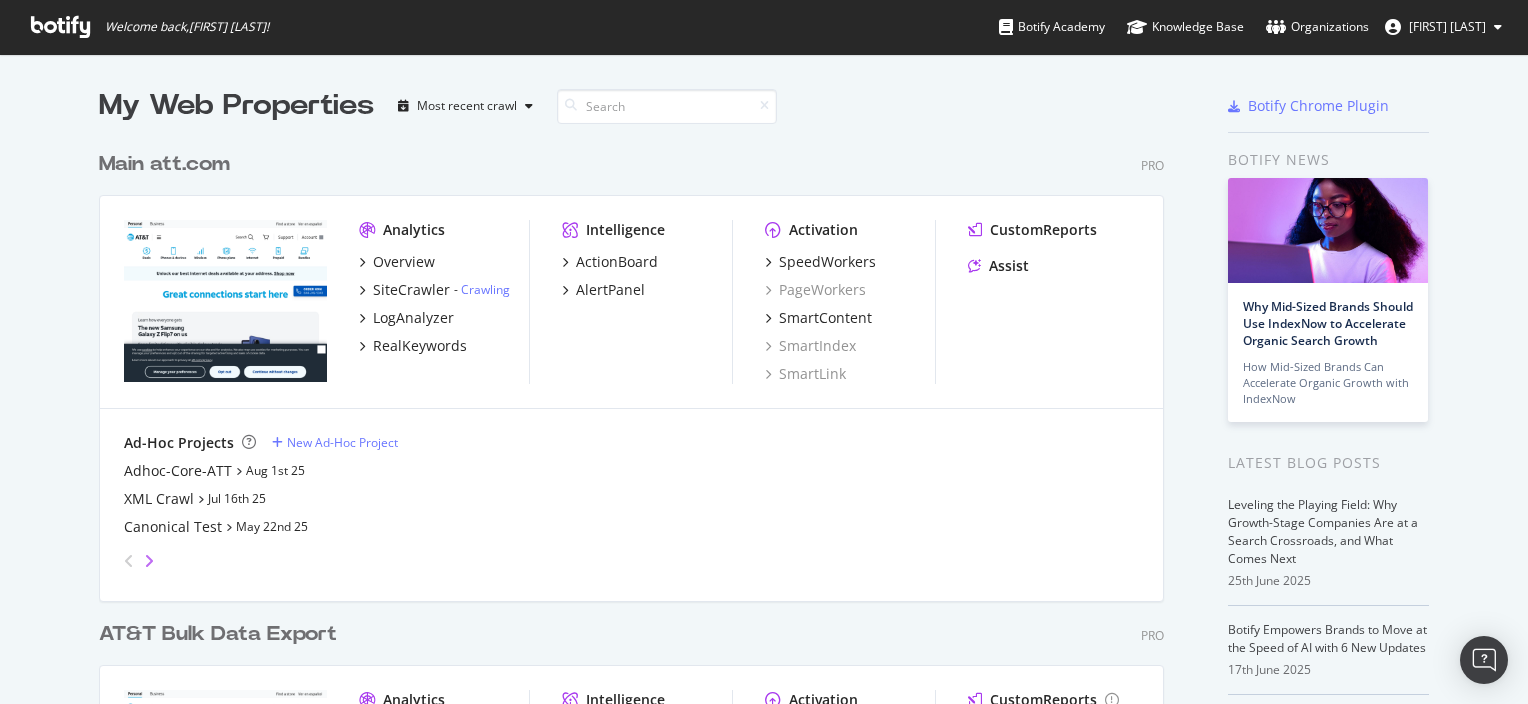 click at bounding box center (149, 561) 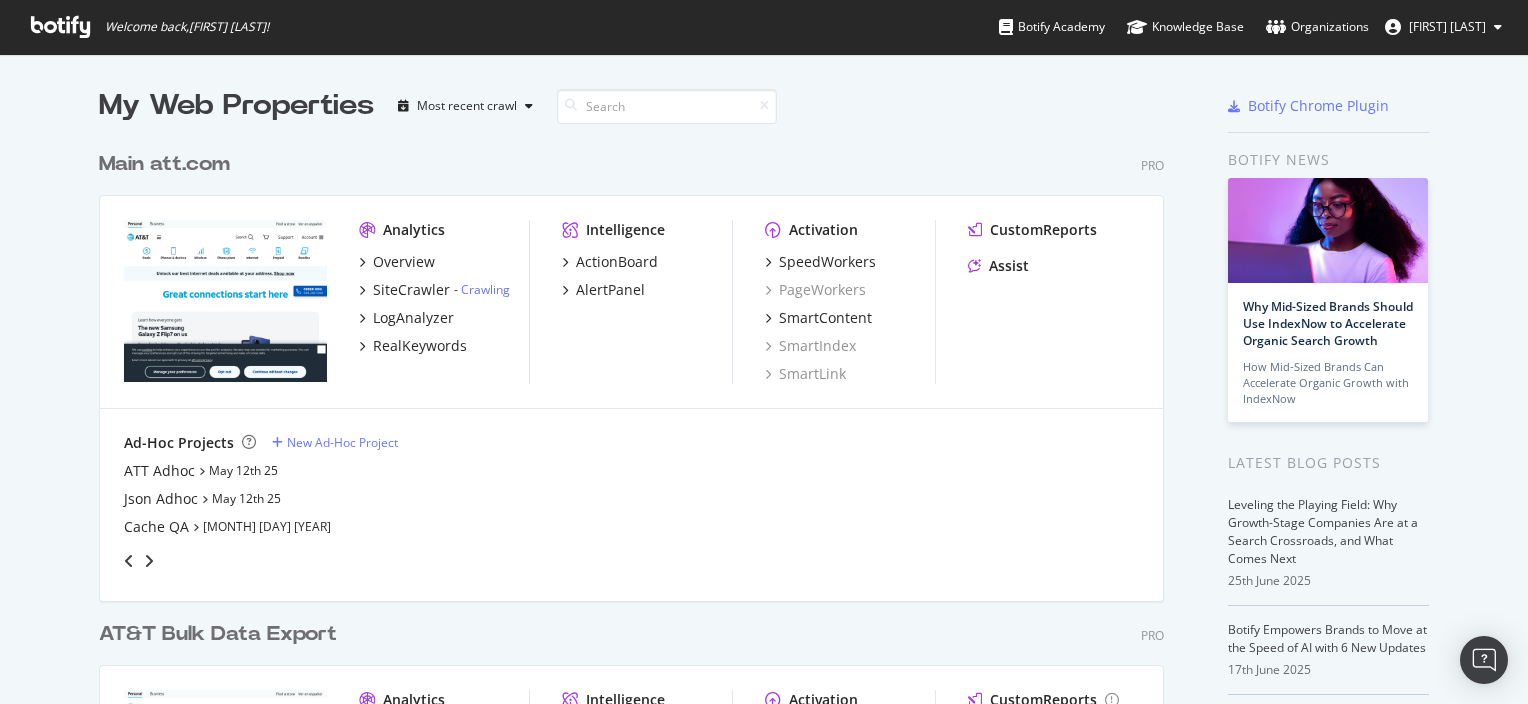 scroll, scrollTop: 16, scrollLeft: 16, axis: both 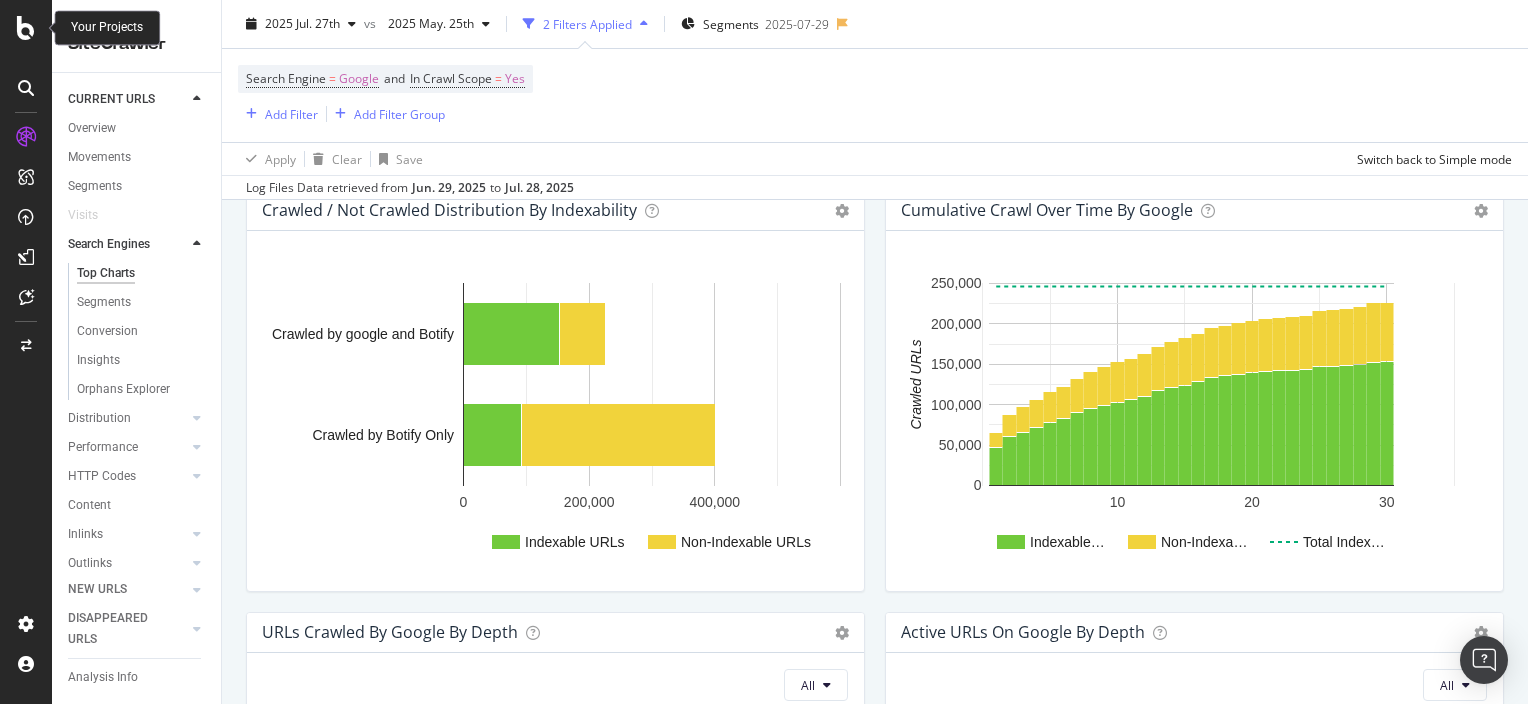 click at bounding box center [26, 28] 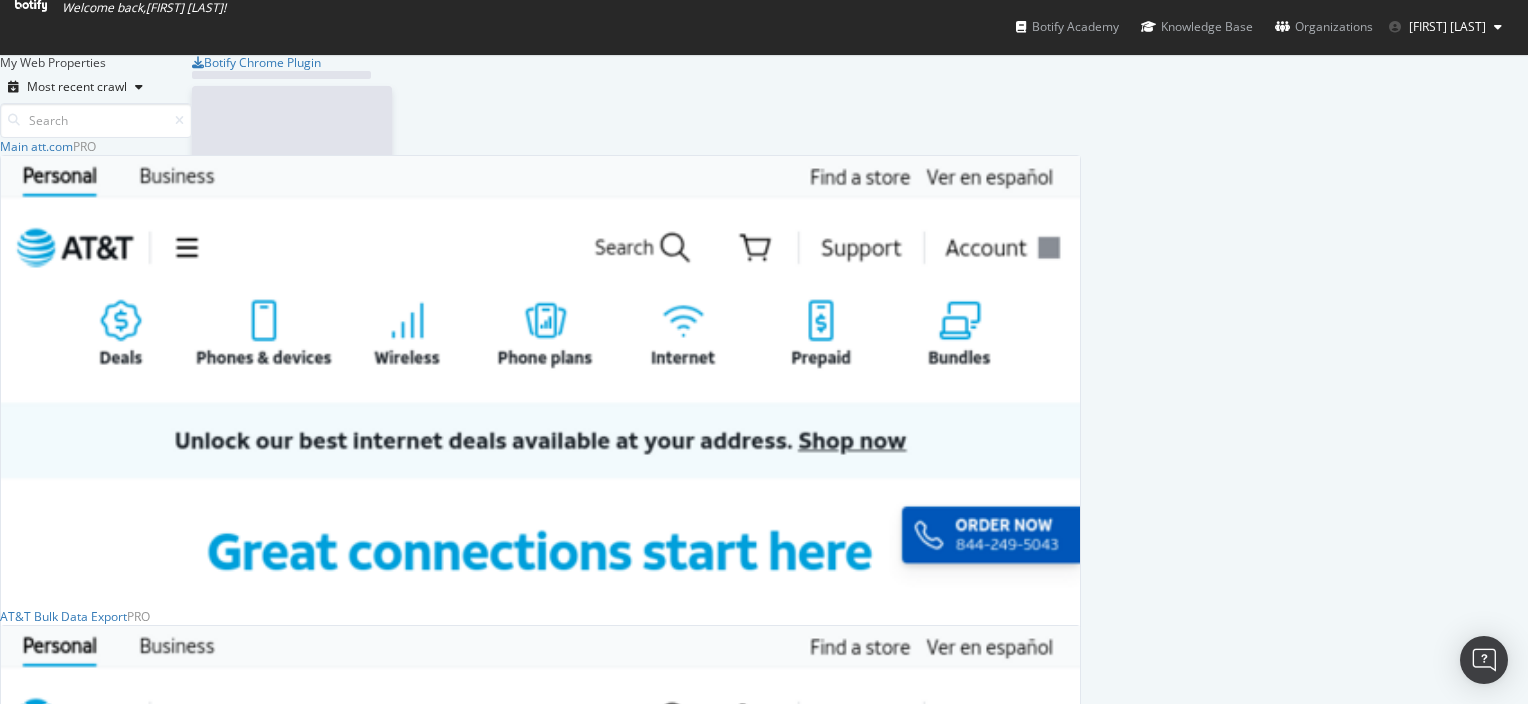scroll, scrollTop: 16, scrollLeft: 16, axis: both 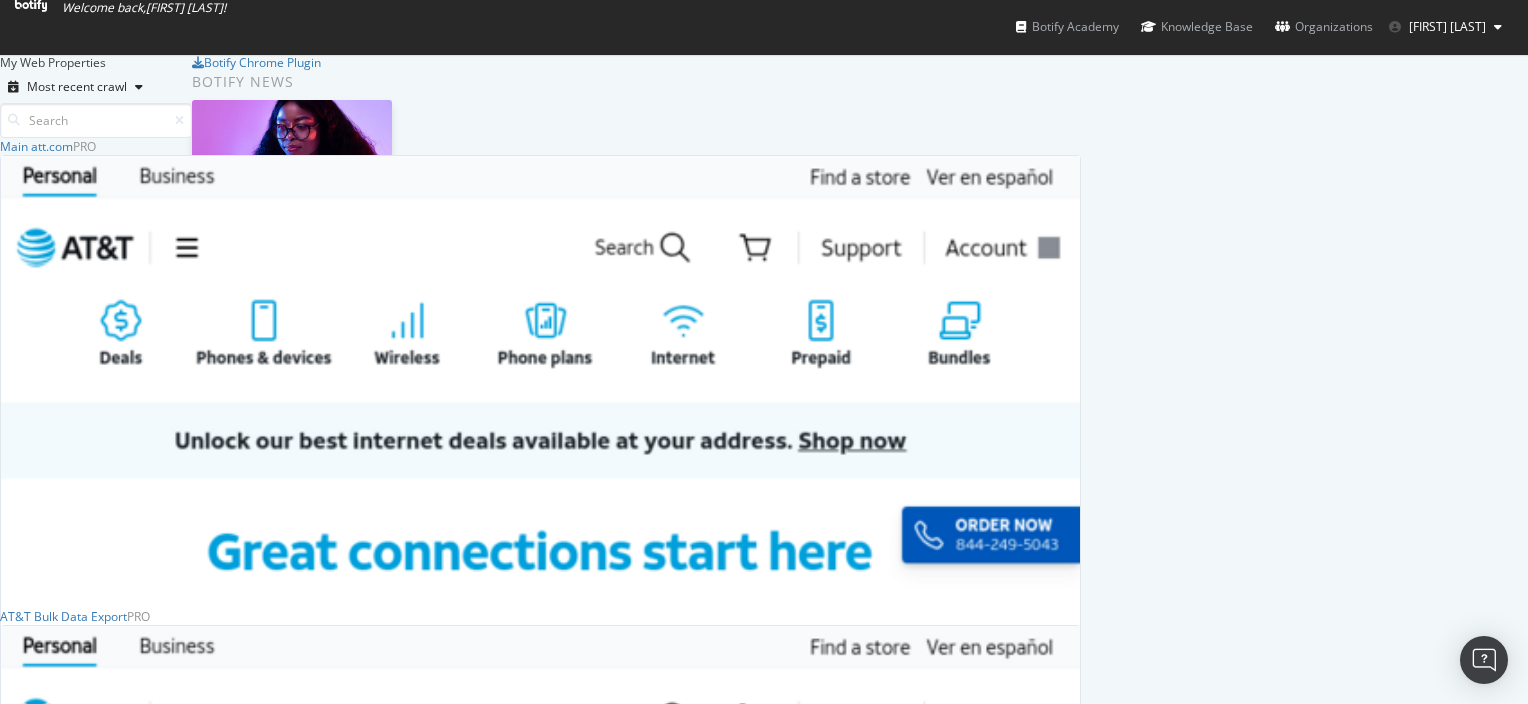 click on "New Ad-Hoc Project" at bounding box center [178, 1496] 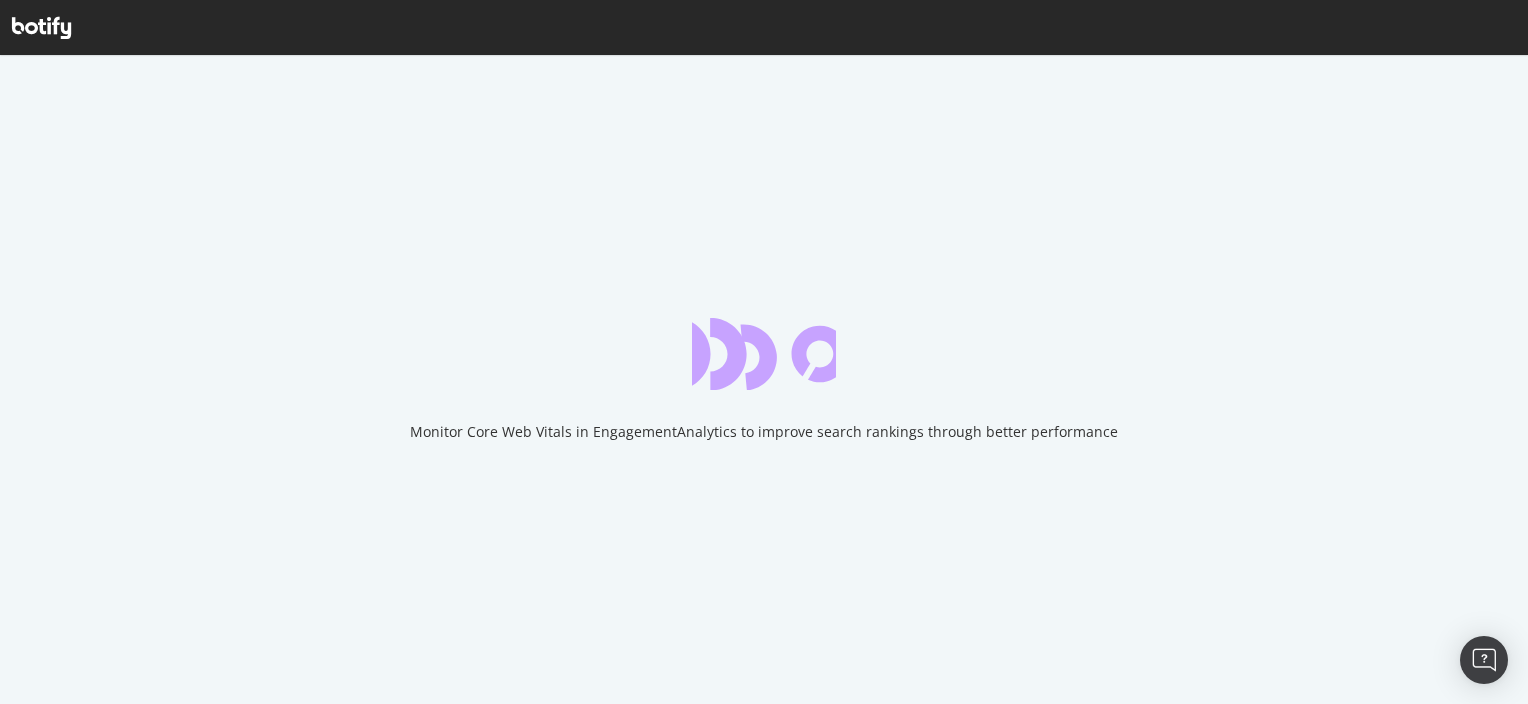 scroll, scrollTop: 0, scrollLeft: 0, axis: both 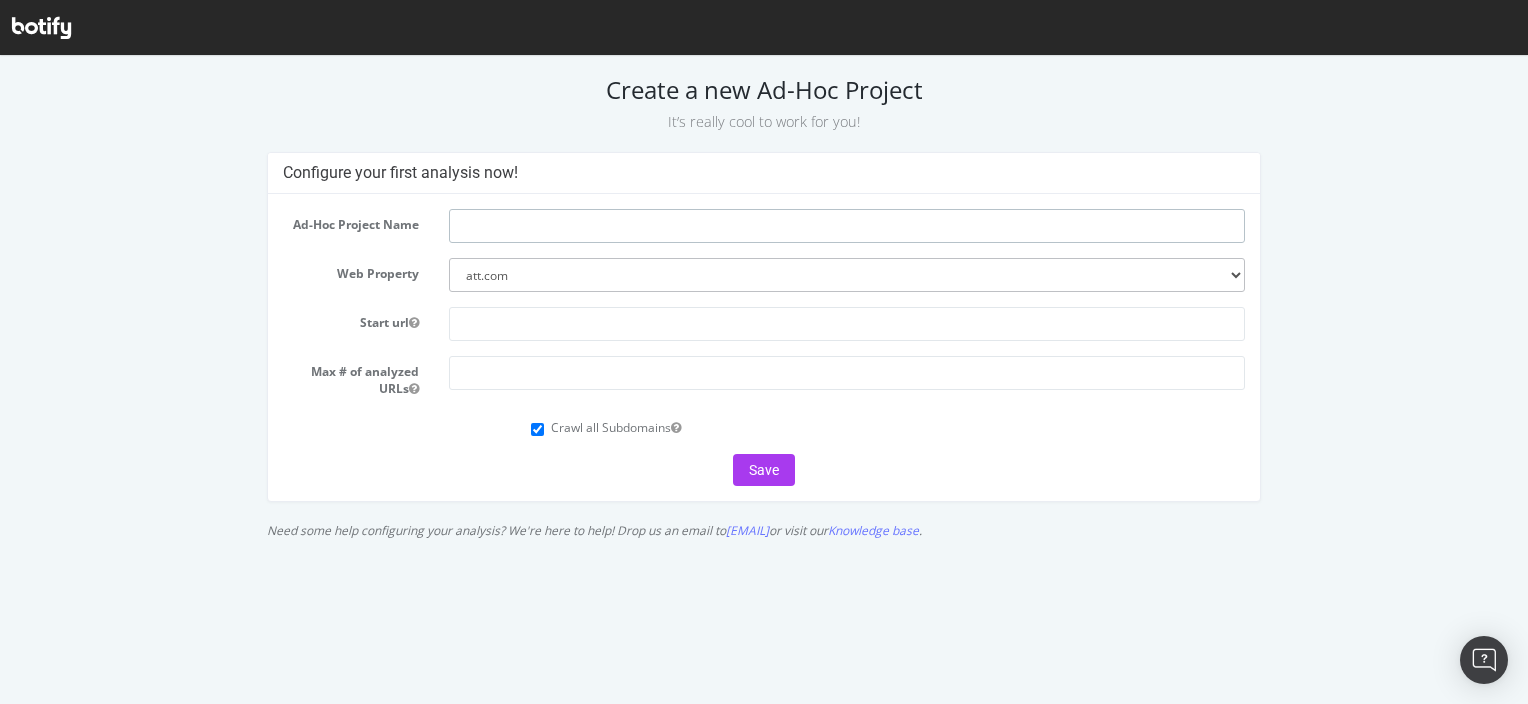 click at bounding box center [847, 226] 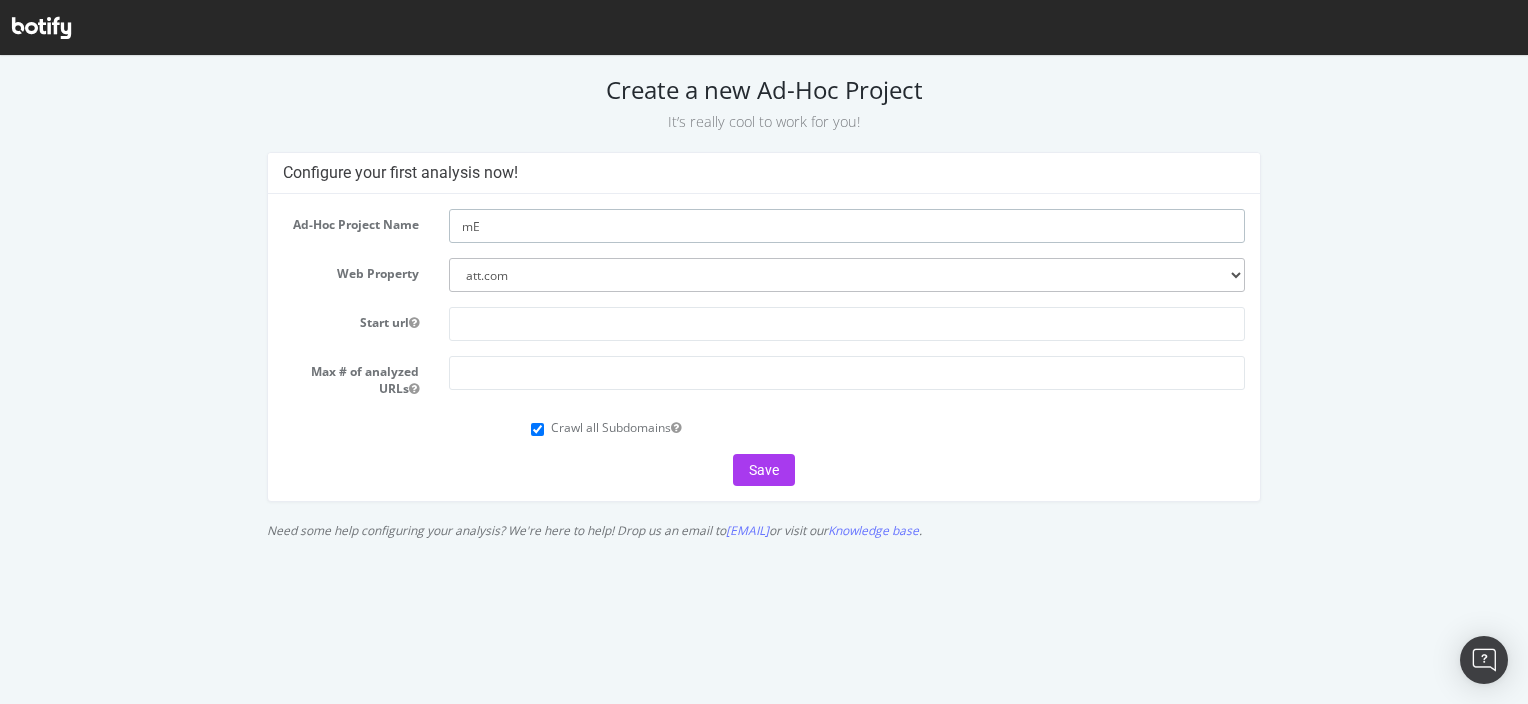 type on "m" 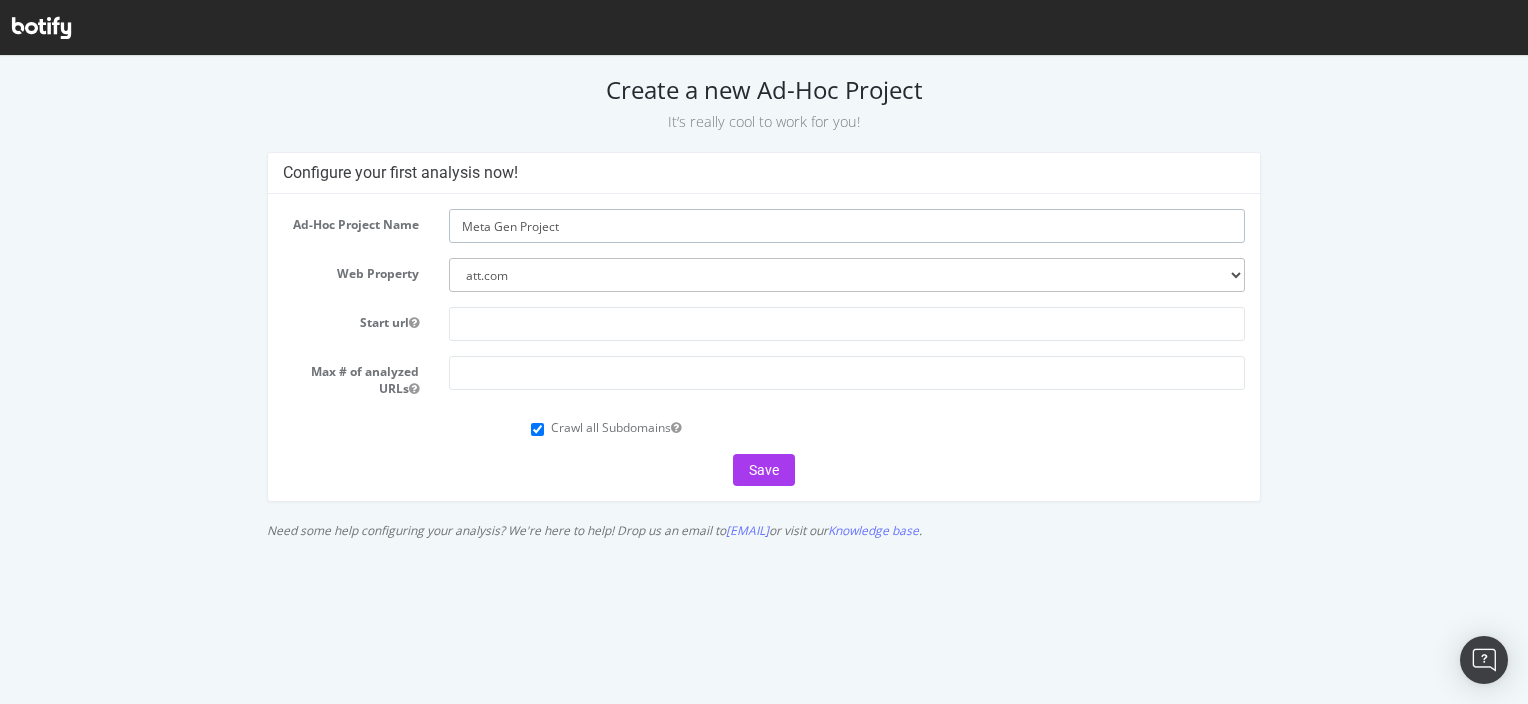 type on "Meta Gen Project" 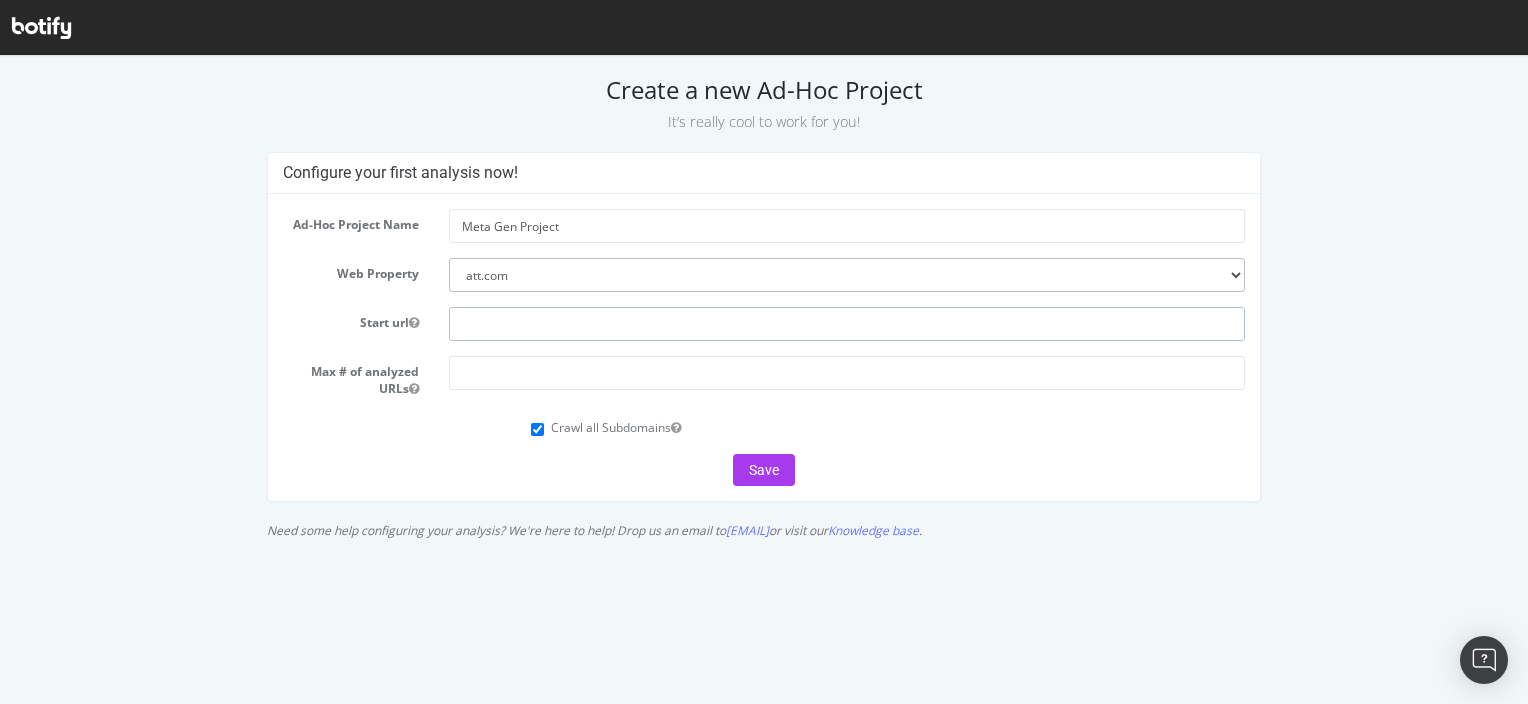 click at bounding box center [847, 324] 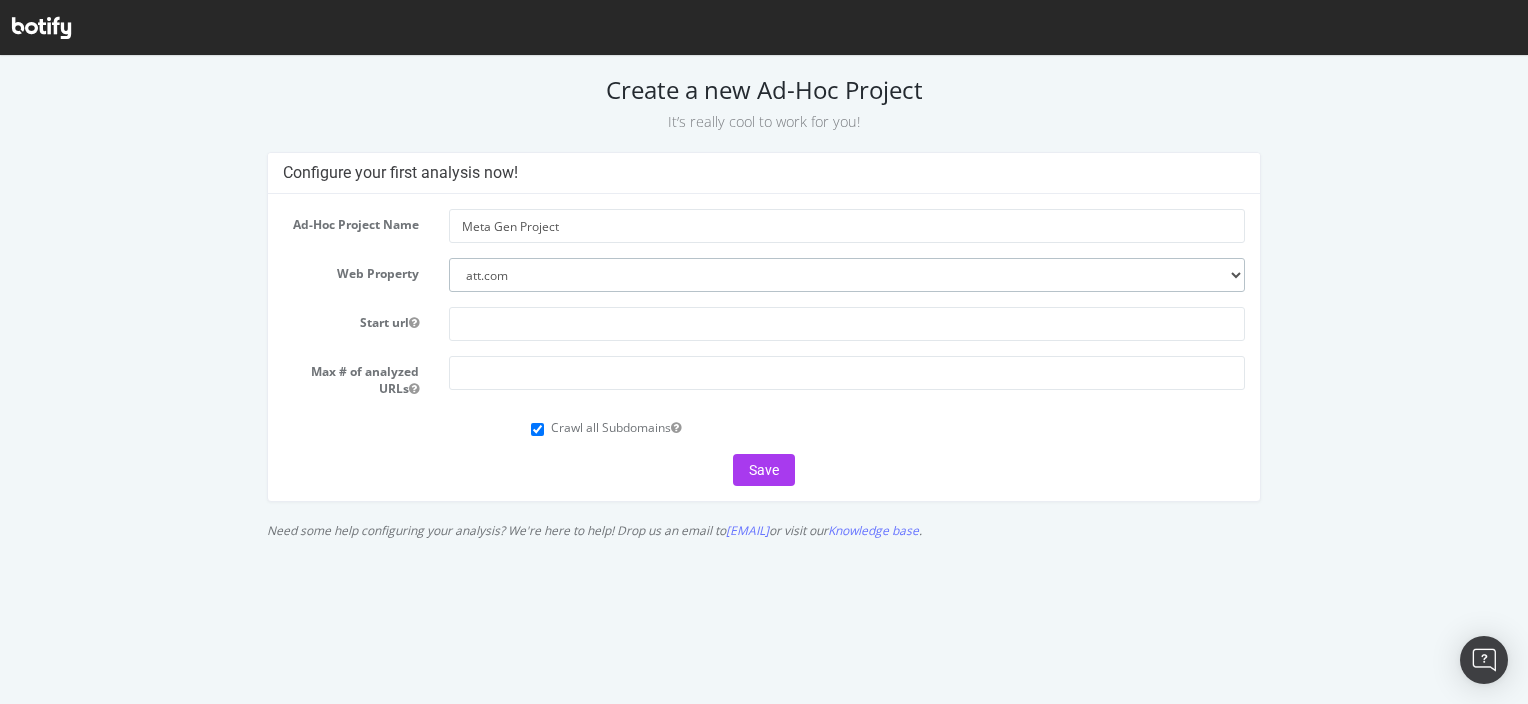 click on "--------- att.com attbulkexport.com" at bounding box center (847, 275) 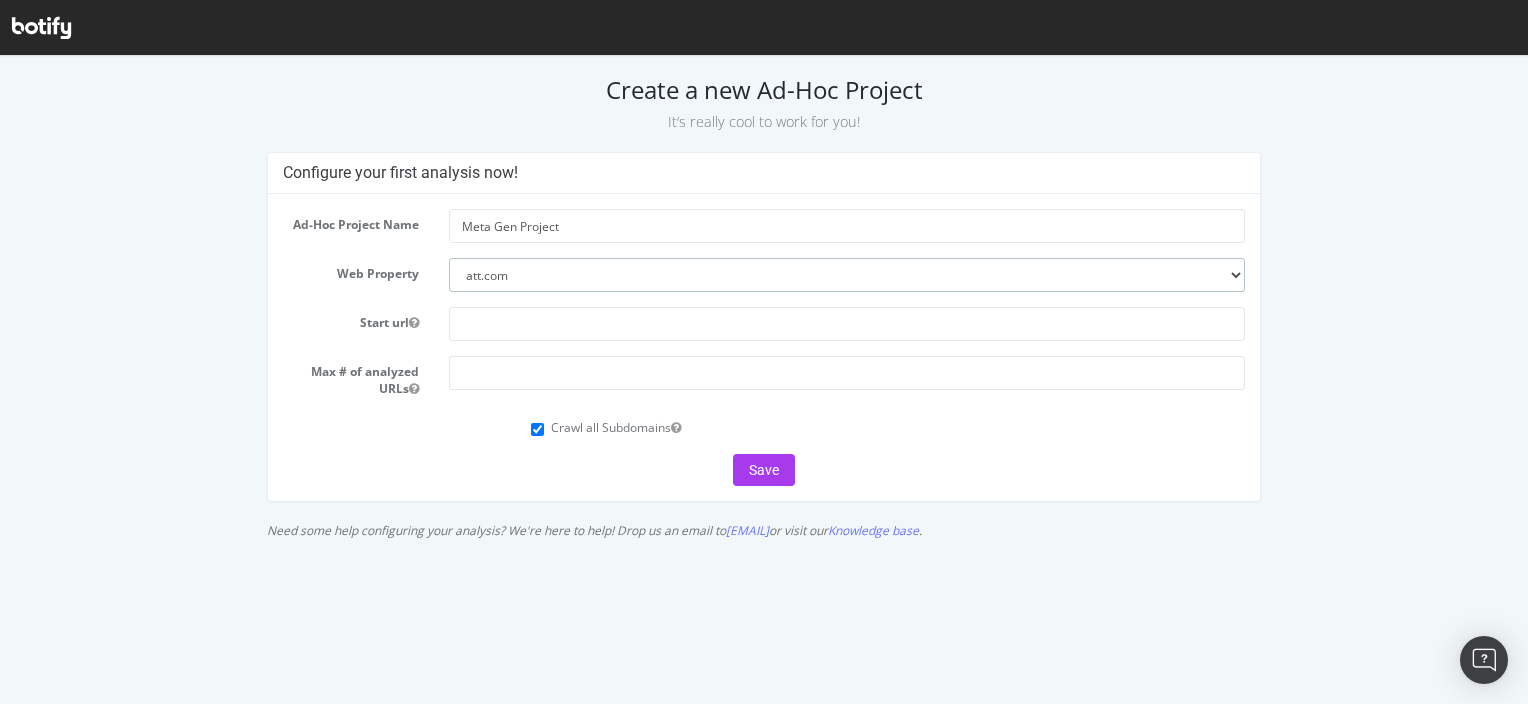 click on "--------- att.com attbulkexport.com" at bounding box center [847, 275] 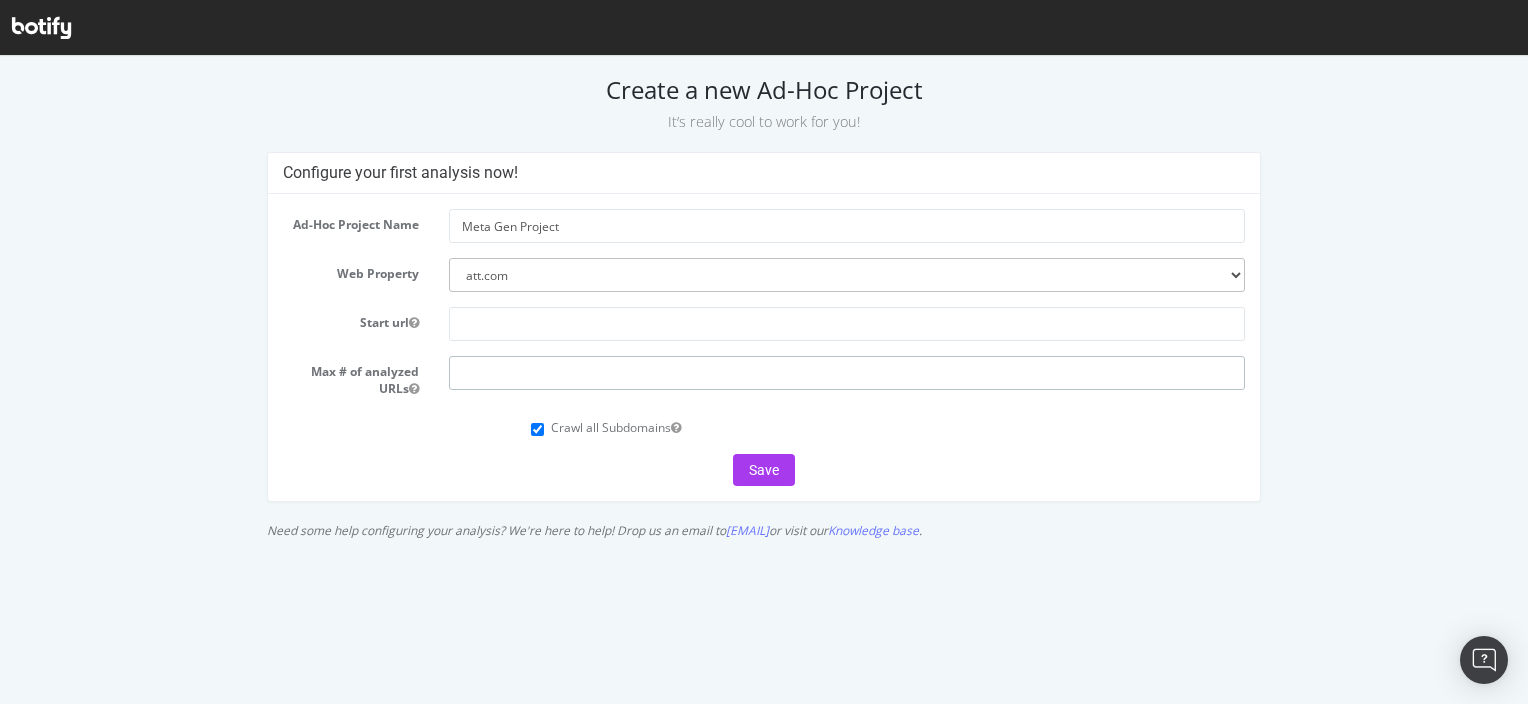 click at bounding box center [847, 373] 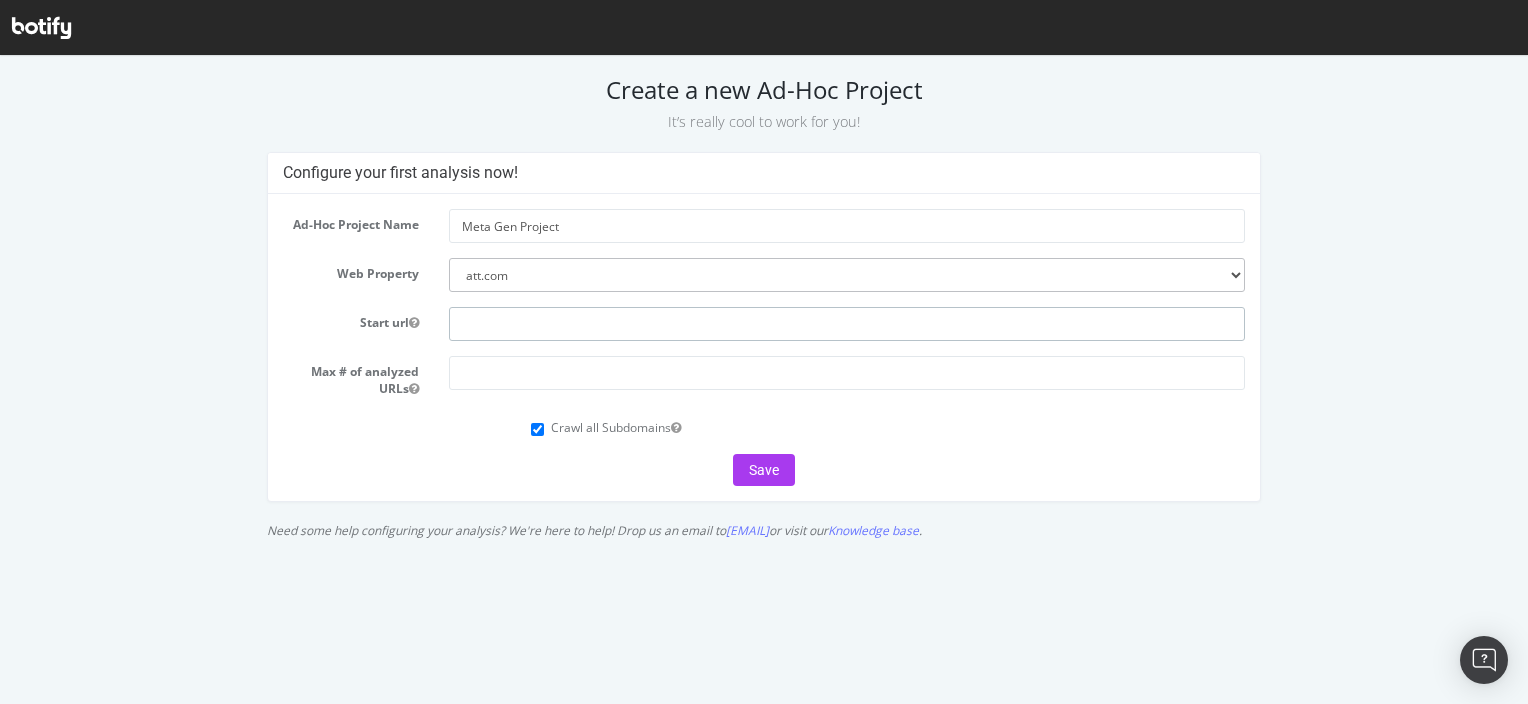click at bounding box center [847, 324] 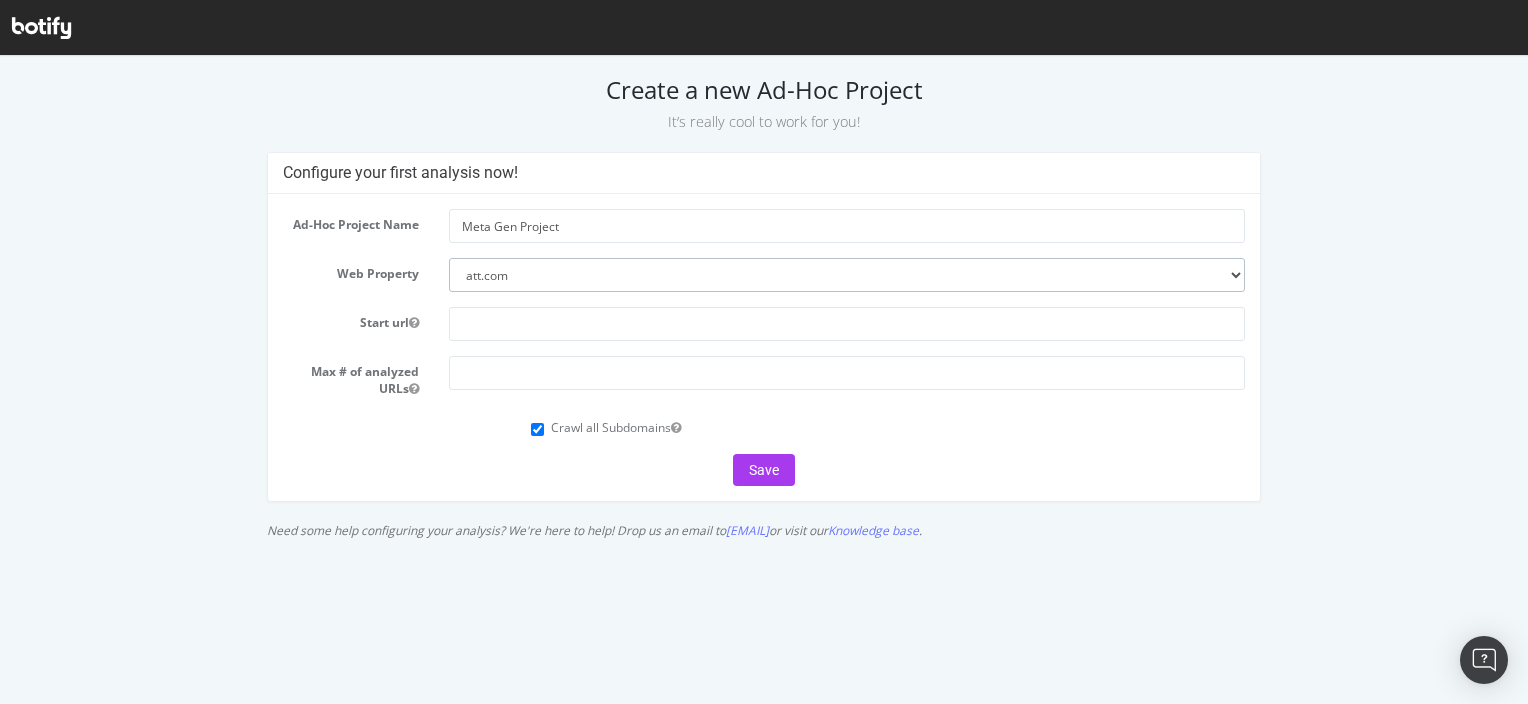 click on "--------- att.com attbulkexport.com" at bounding box center (847, 275) 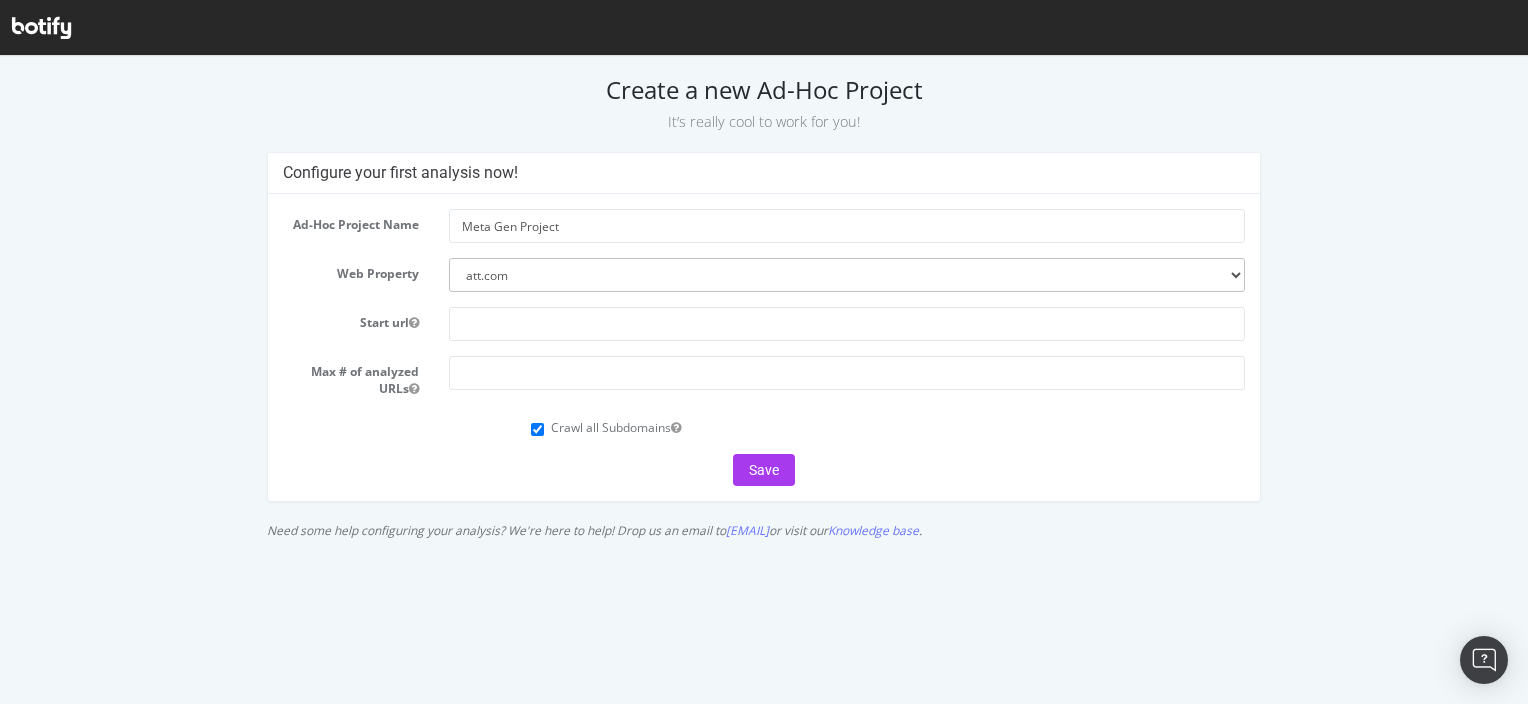 click on "Ad-Hoc Project Name
Meta Gen Project Web Property
--------- att.com attbulkexport.com Start url
Max # of analyzed URLs
Crawl all Subdomains
Save" at bounding box center (763, 347) 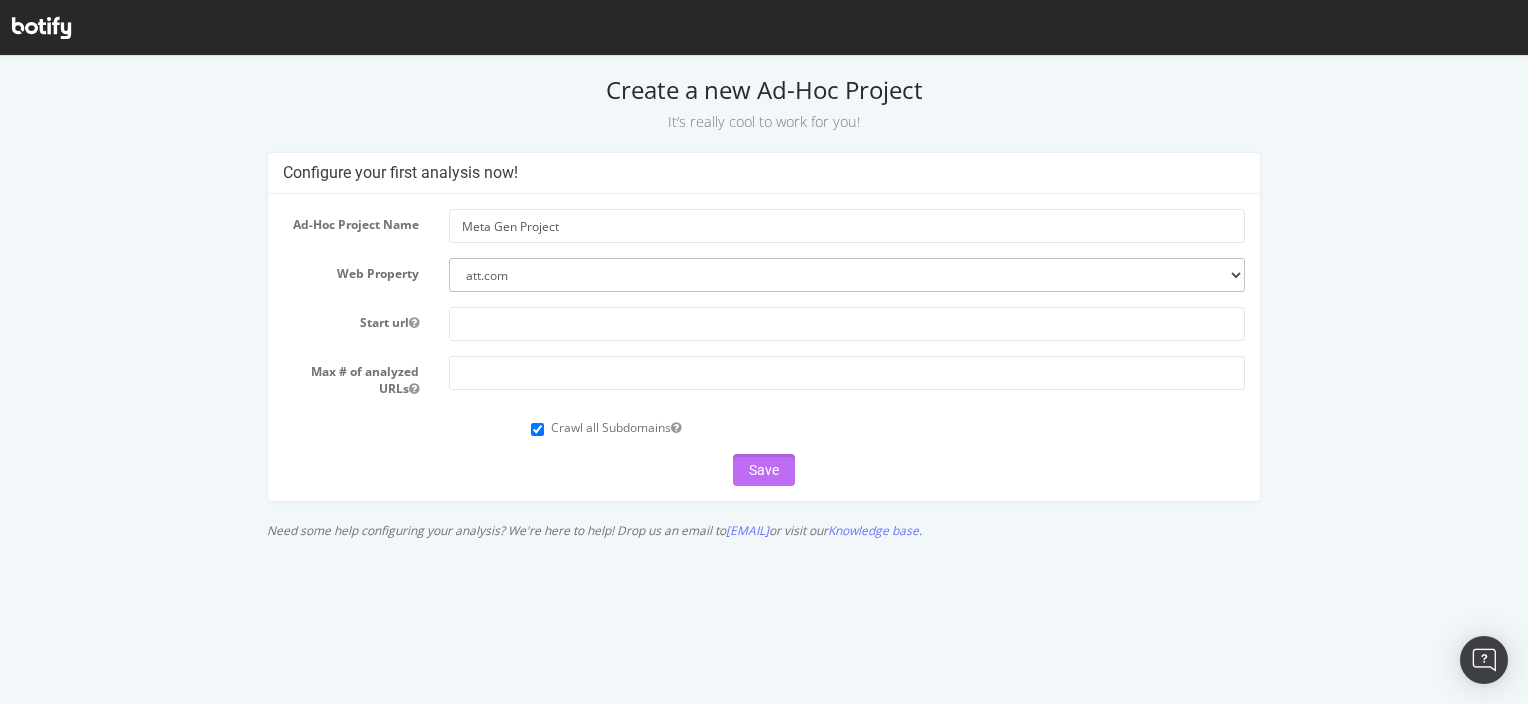 click on "Save" at bounding box center [764, 470] 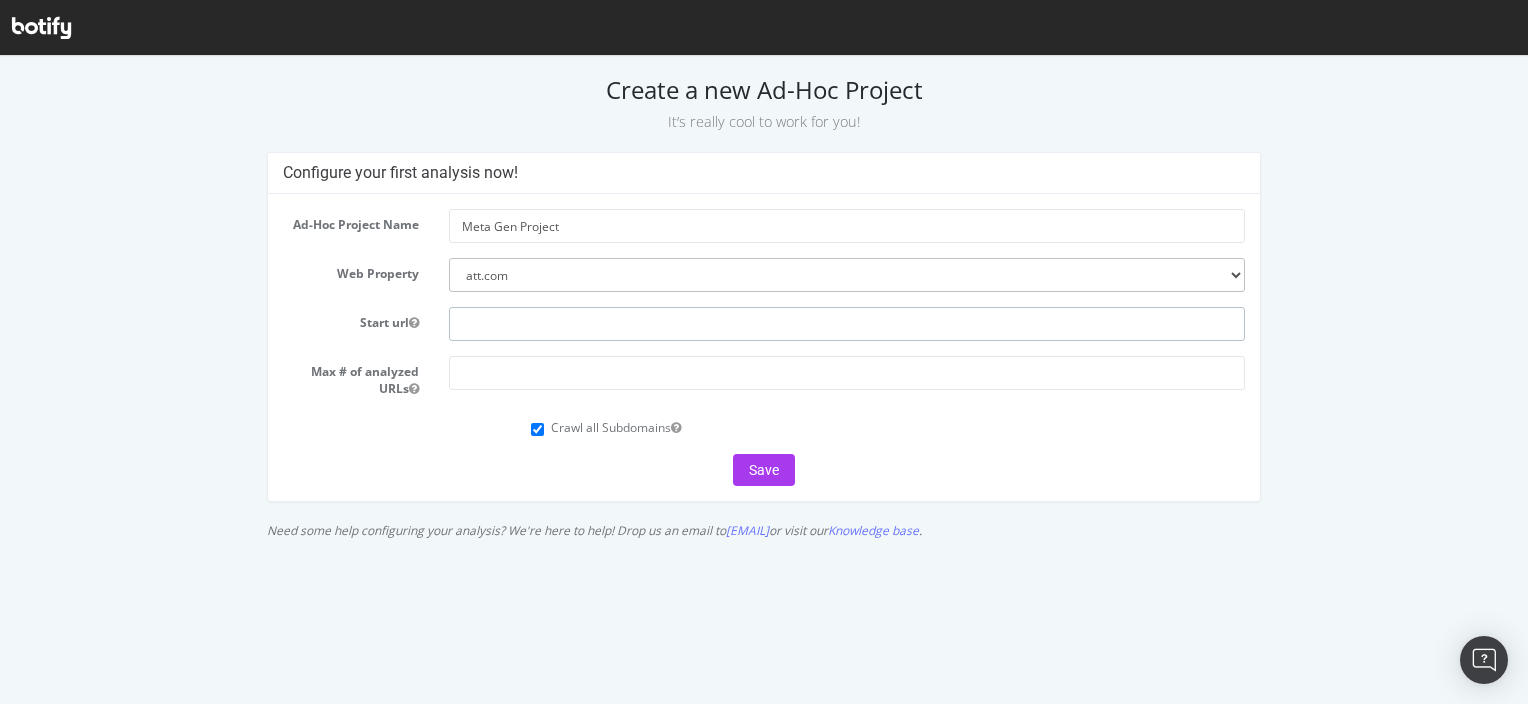 click at bounding box center (847, 324) 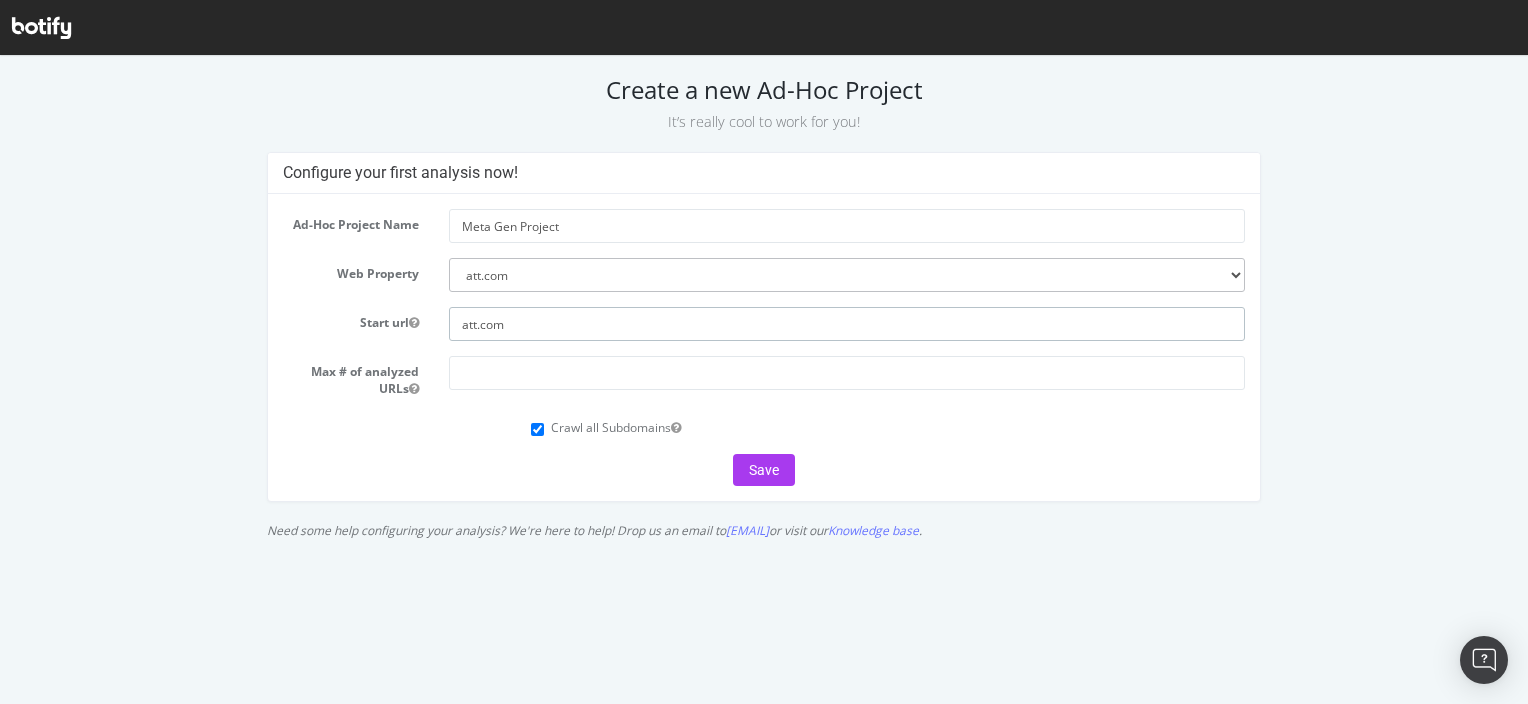 type on "att.com" 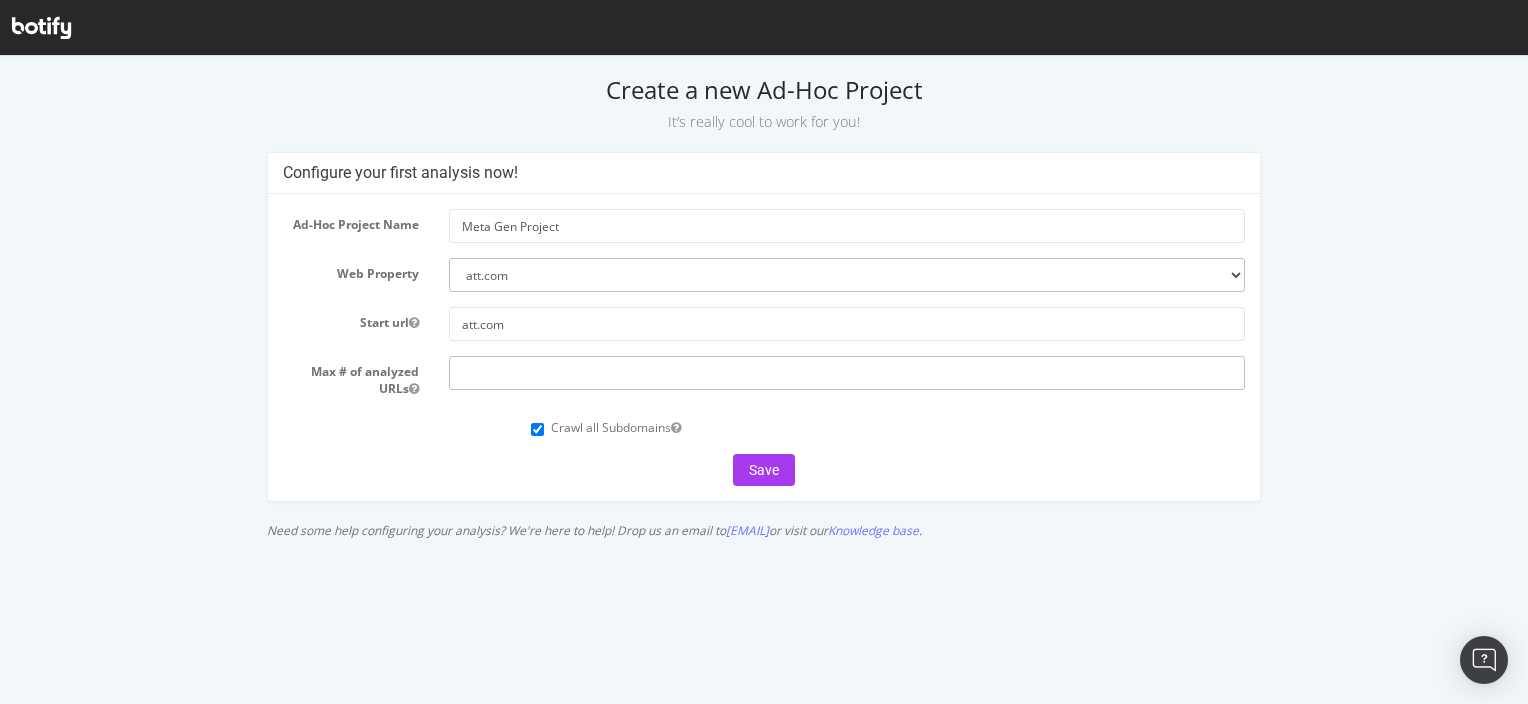 click at bounding box center (847, 373) 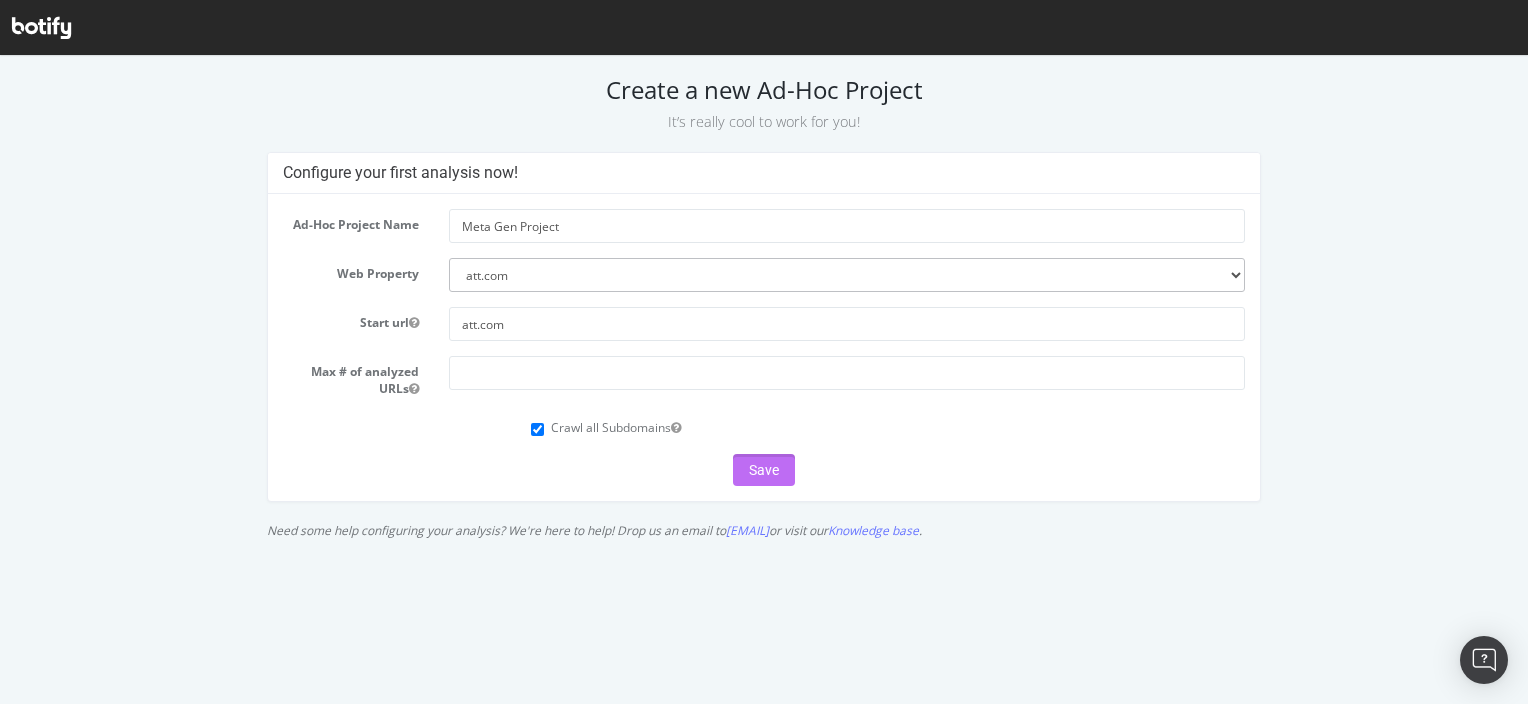 click on "Save" at bounding box center [764, 470] 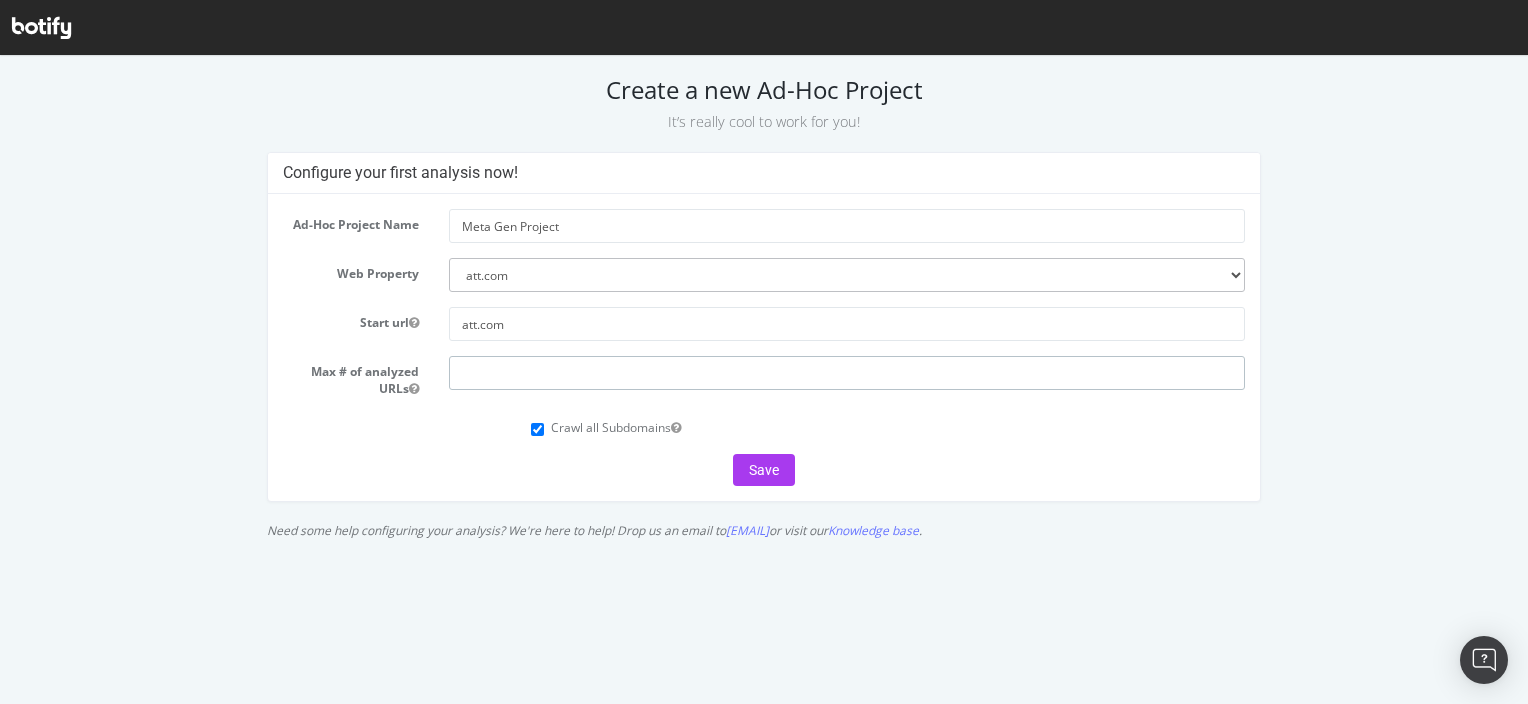 click at bounding box center [847, 373] 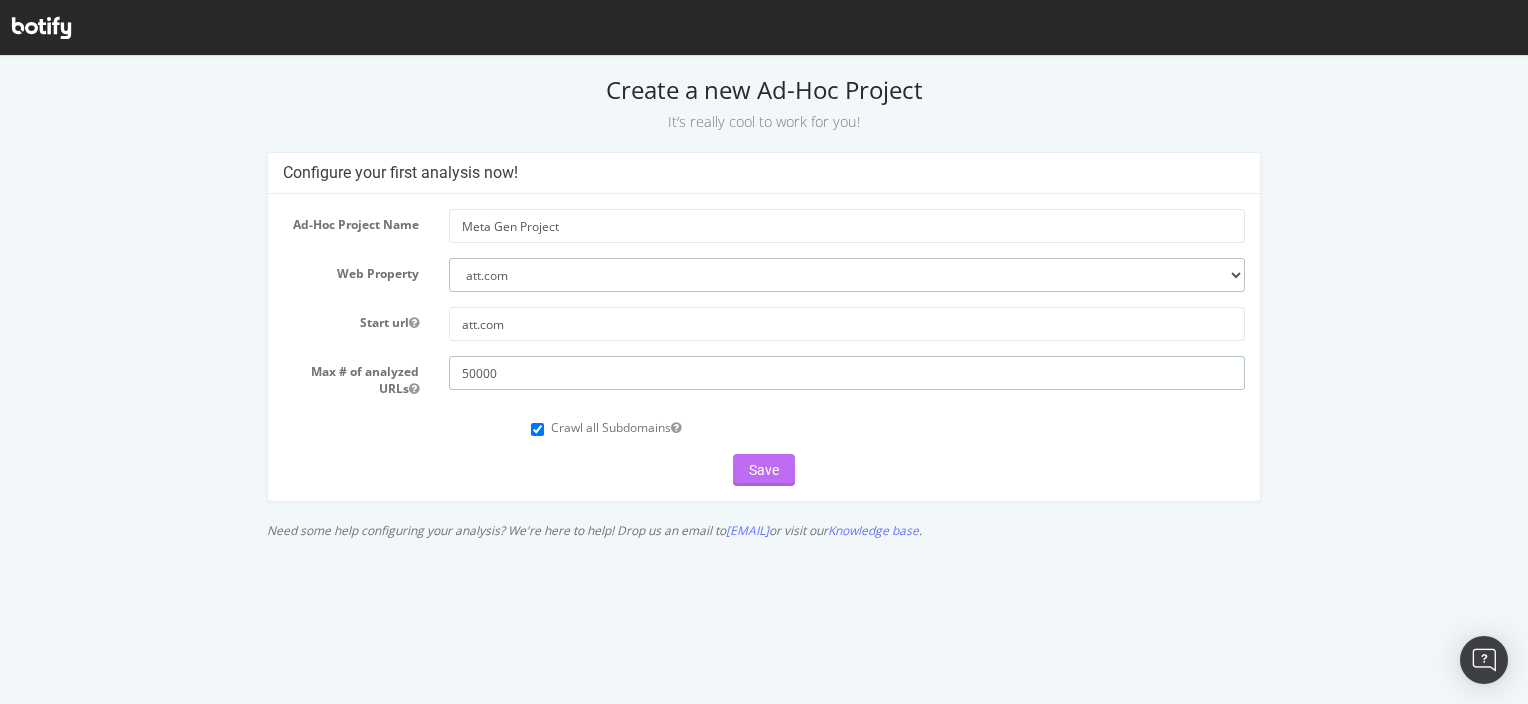 type on "50000" 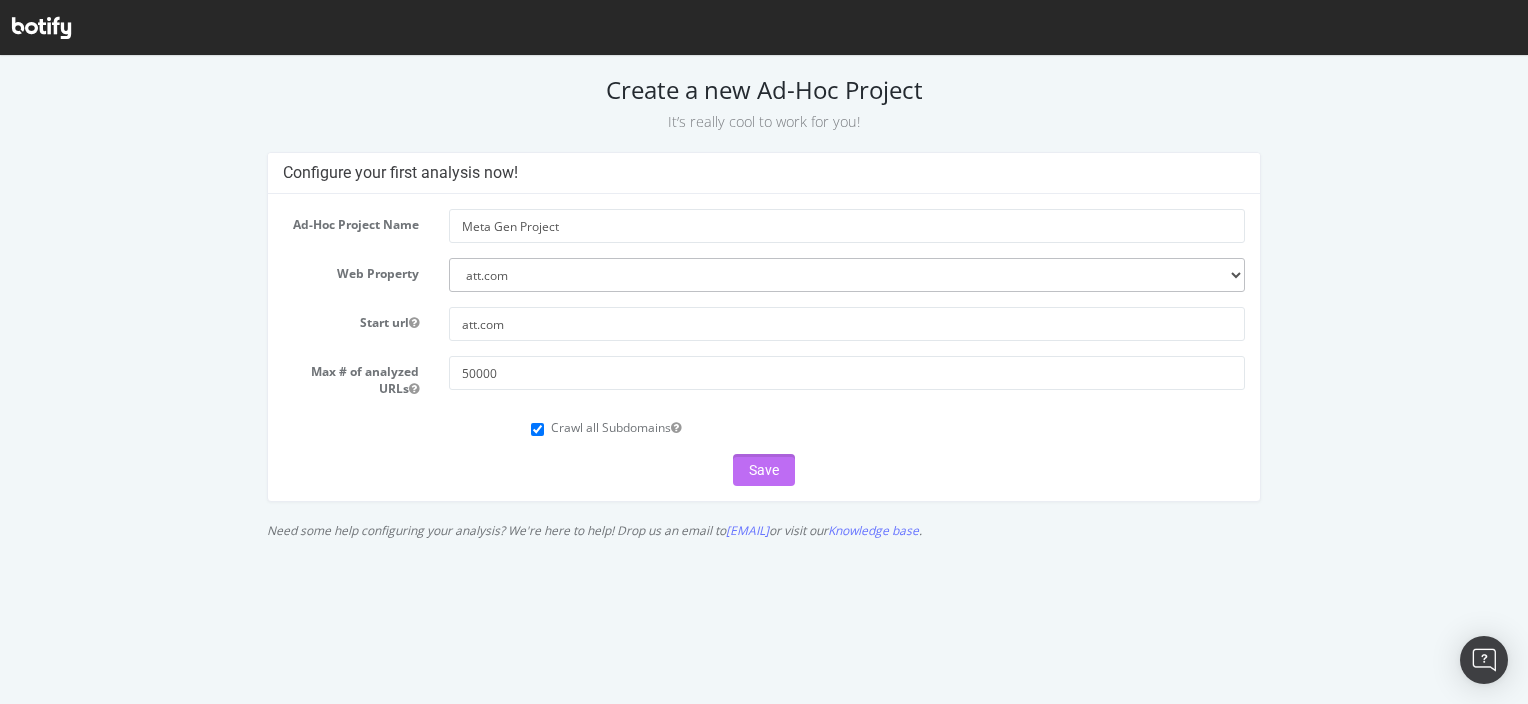 click on "Save" at bounding box center (764, 470) 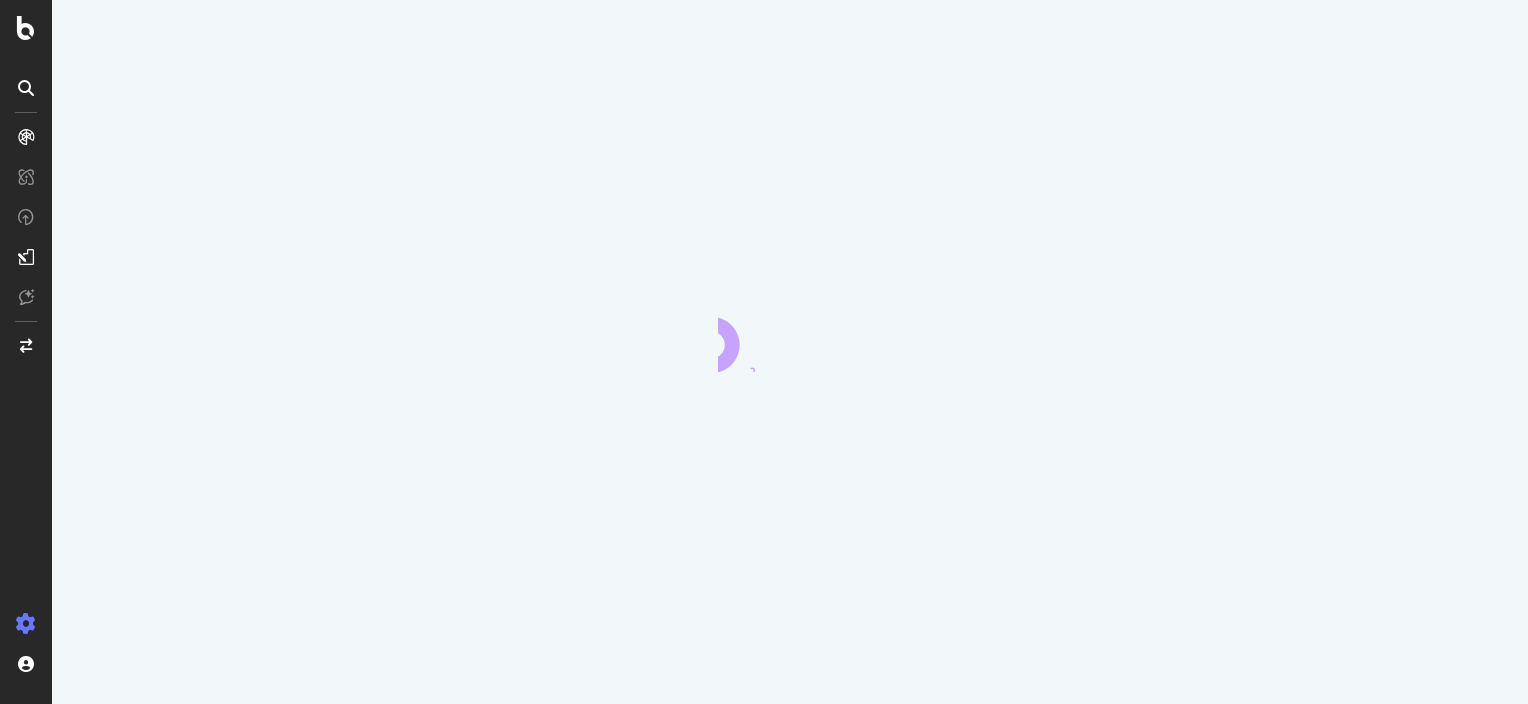 scroll, scrollTop: 0, scrollLeft: 0, axis: both 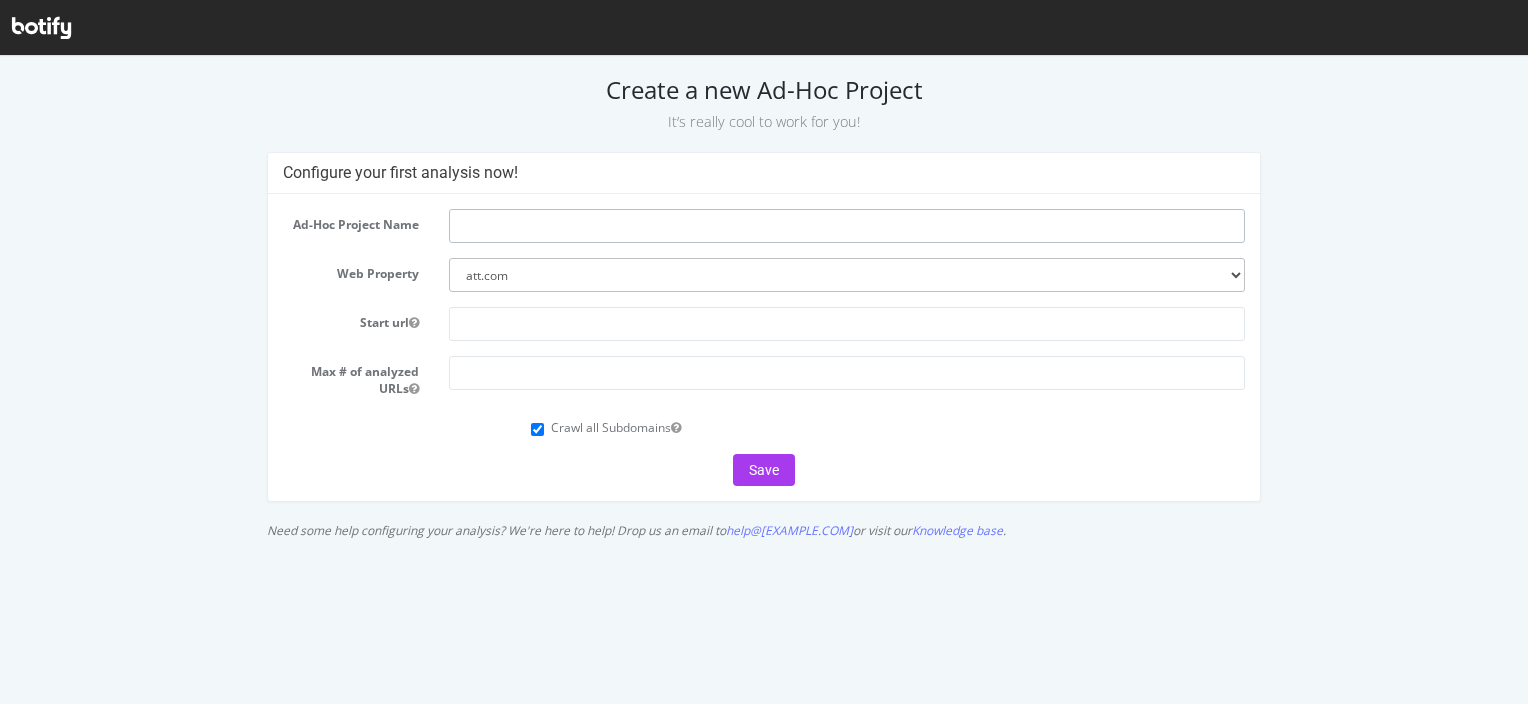 click at bounding box center [847, 226] 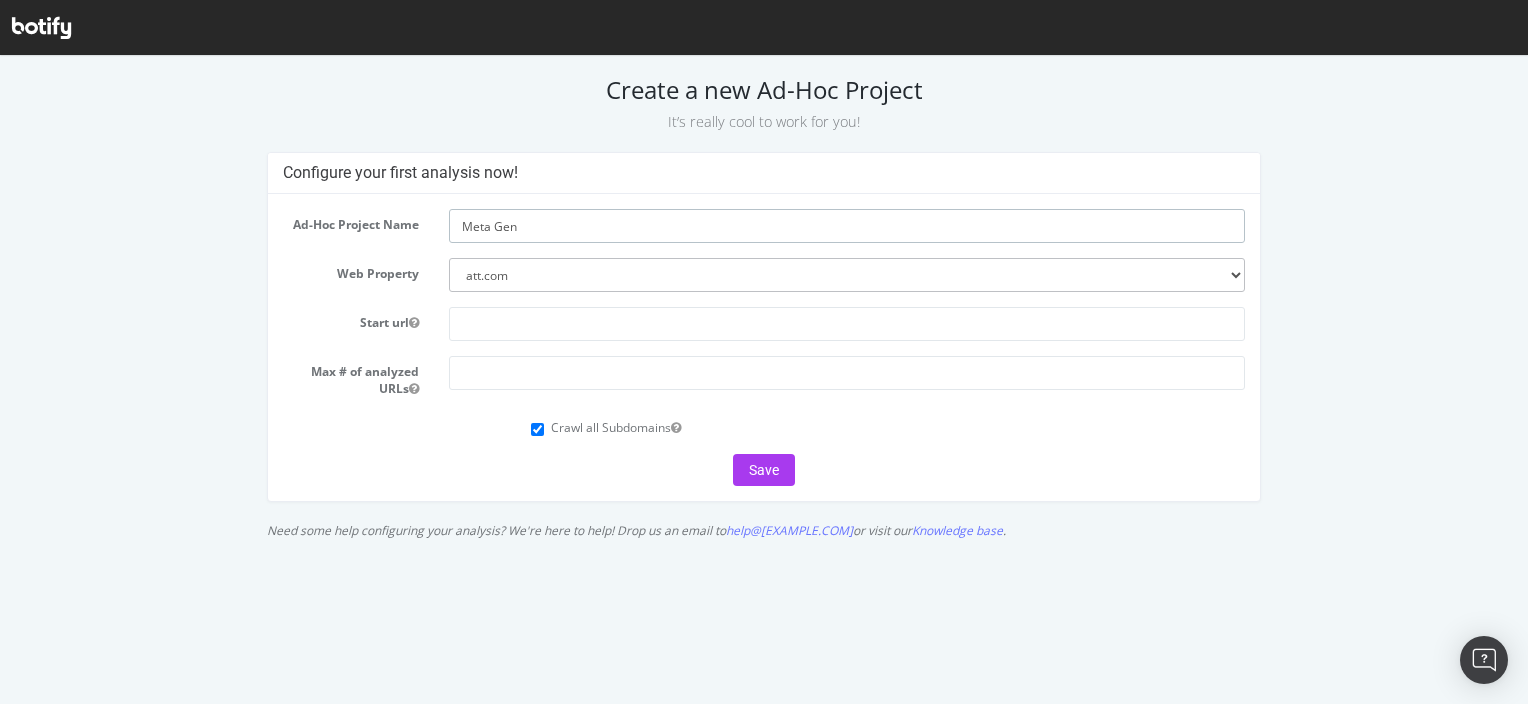 type on "Meta Gen" 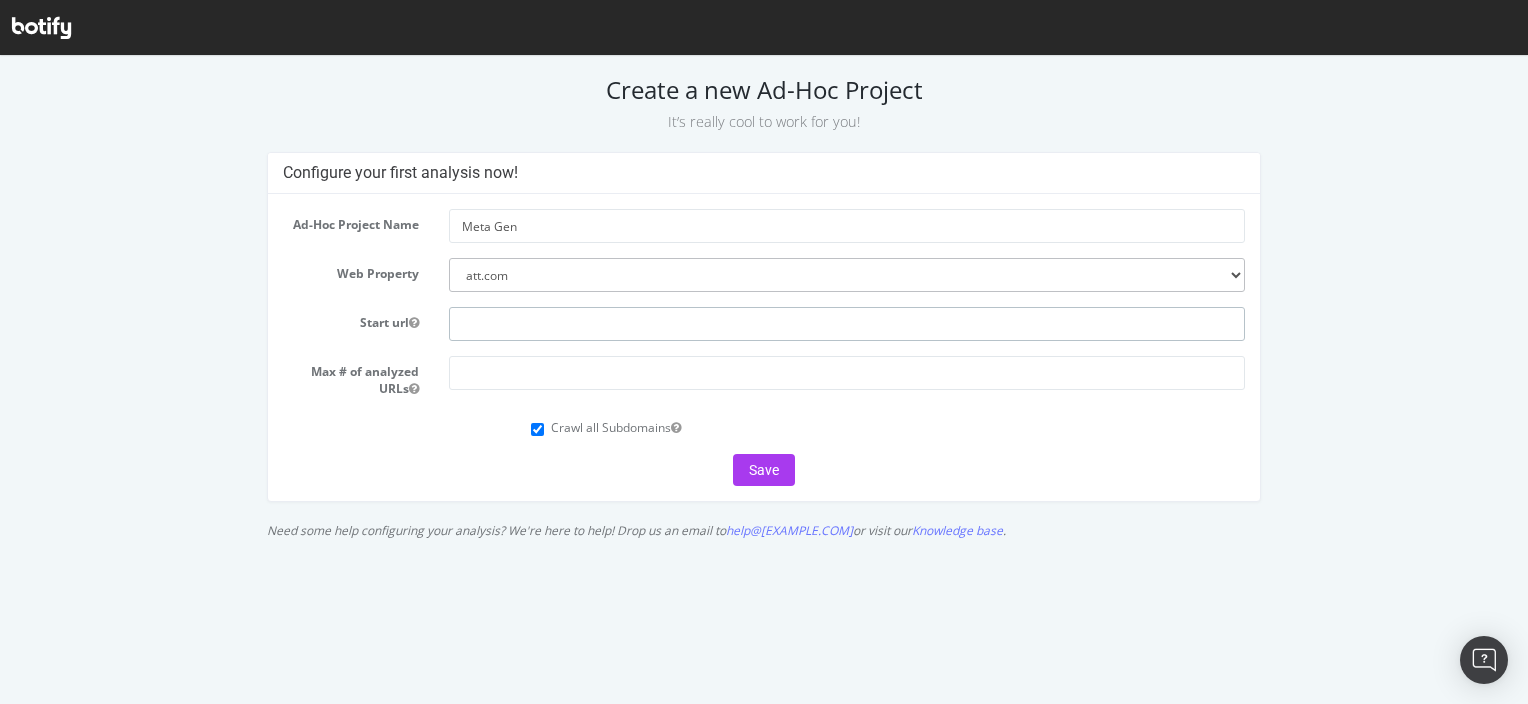 click at bounding box center (847, 324) 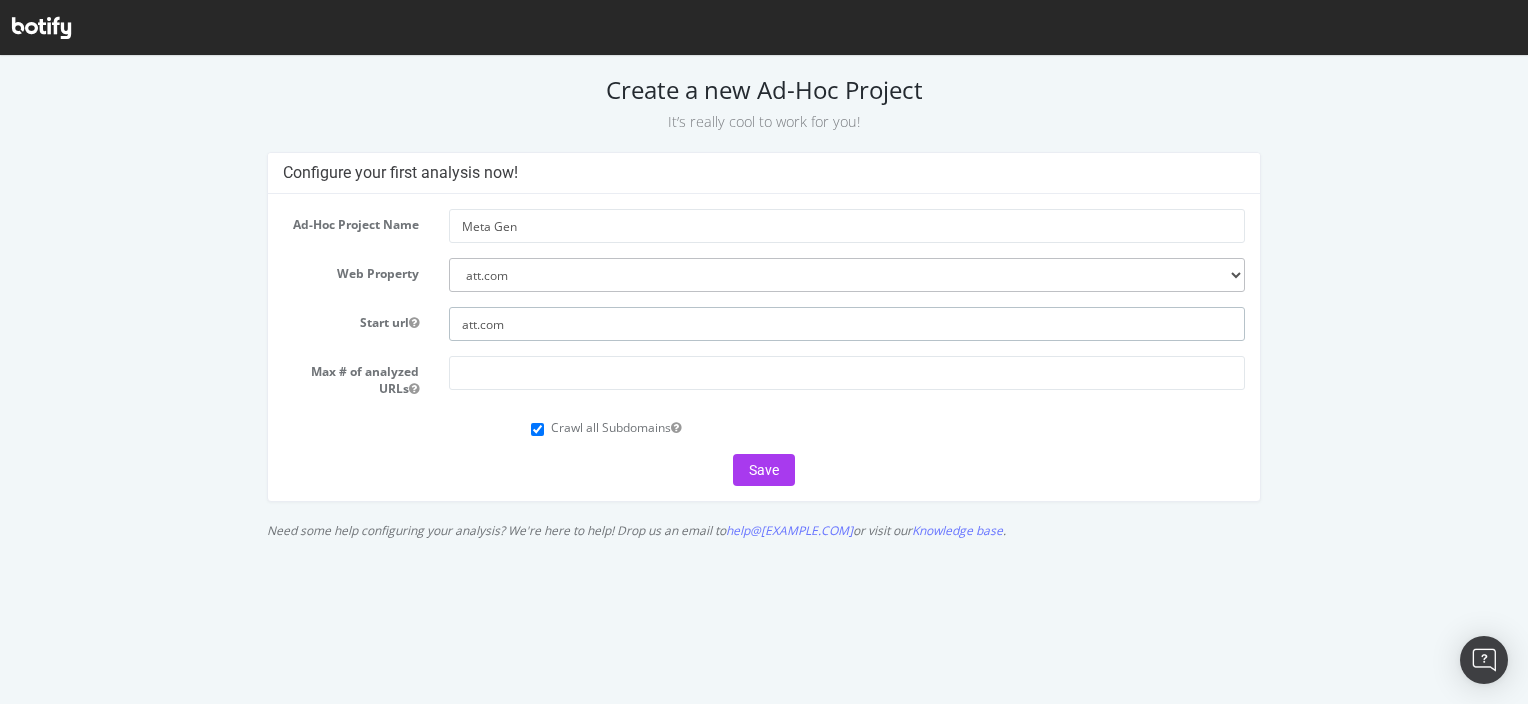 type on "att.com" 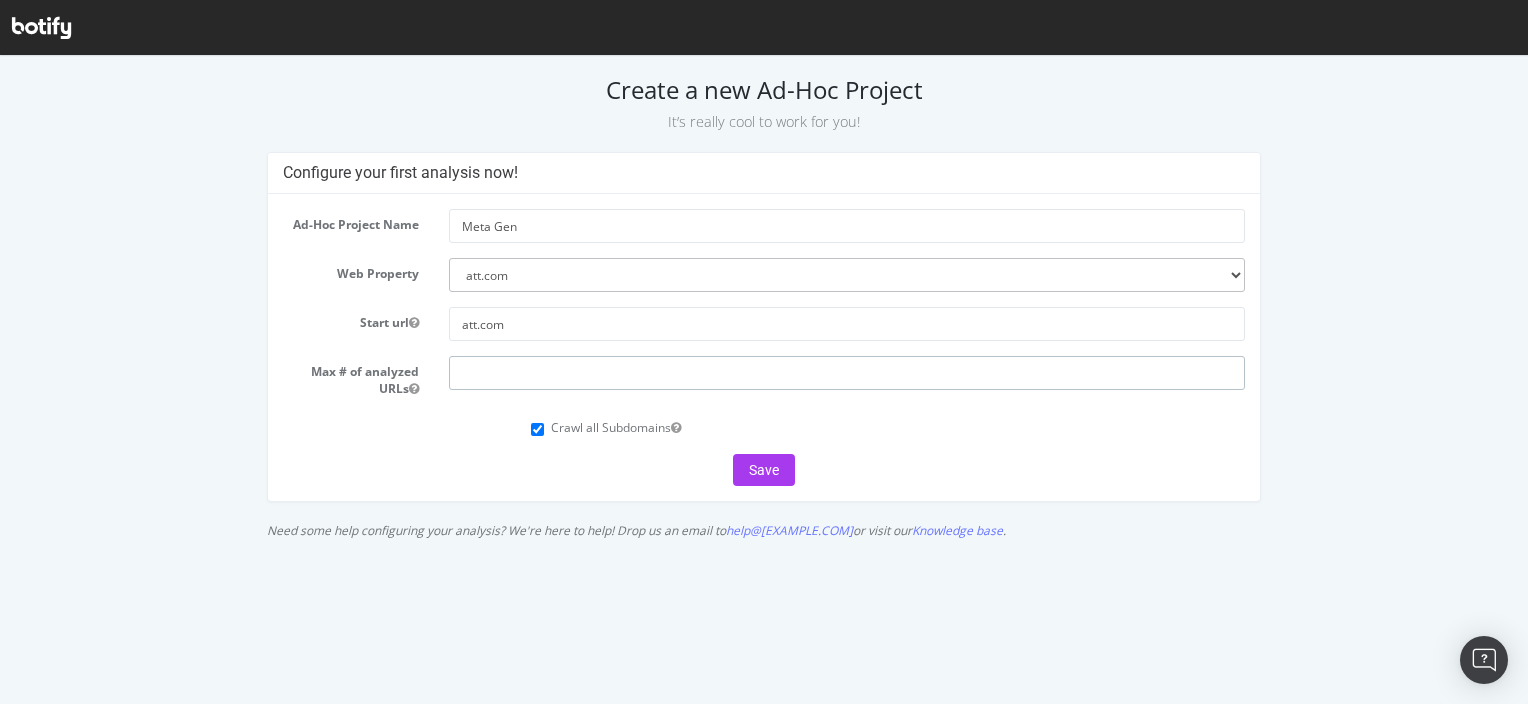 click at bounding box center [847, 373] 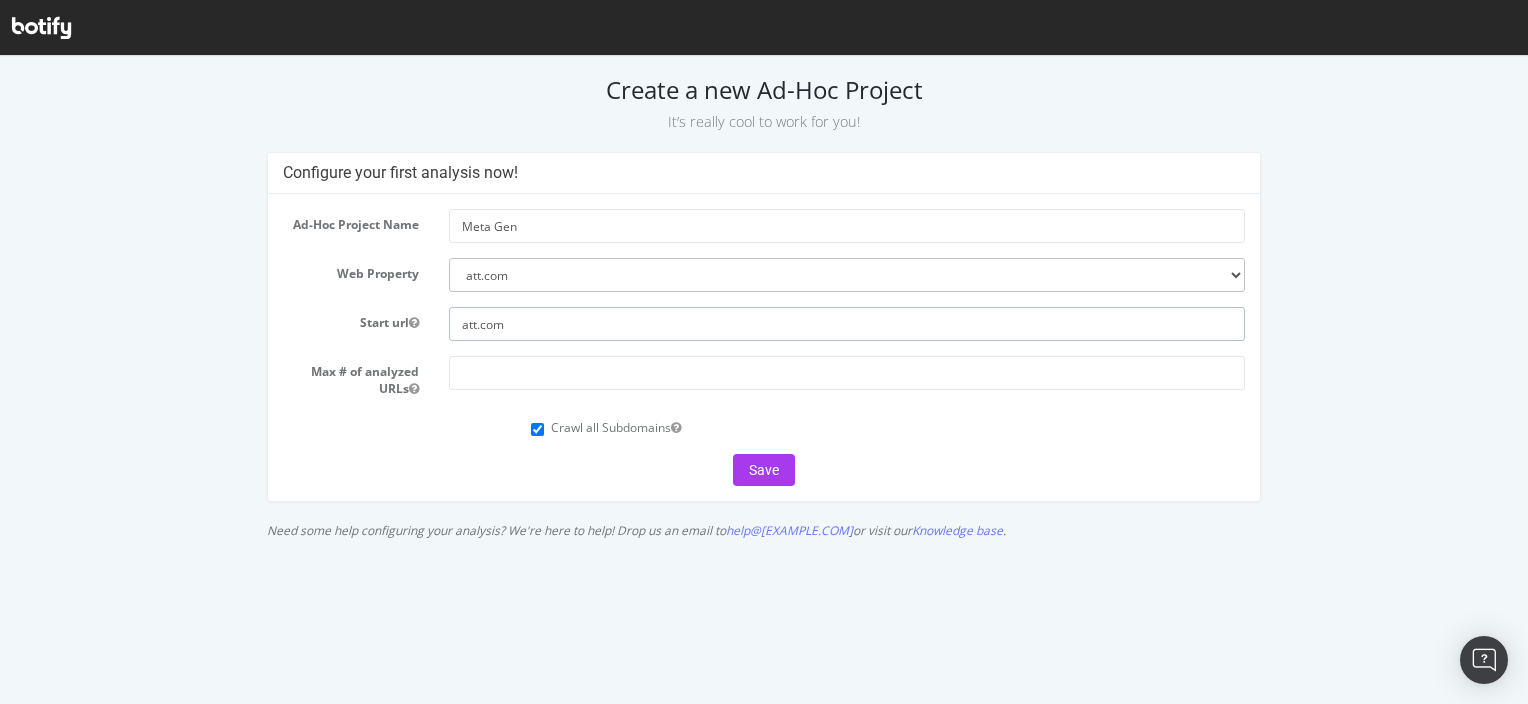 click on "att.com" at bounding box center [847, 324] 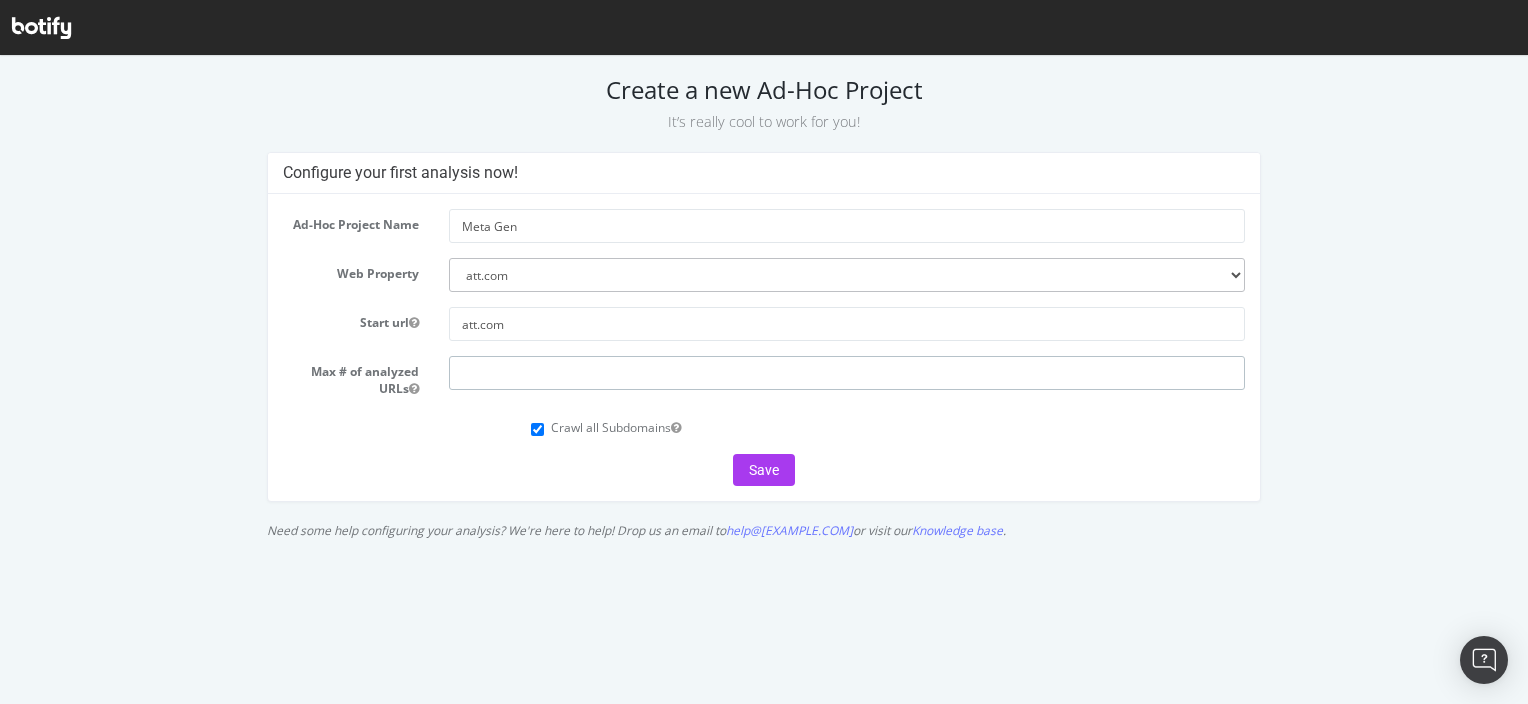 drag, startPoint x: 493, startPoint y: 376, endPoint x: 434, endPoint y: 362, distance: 60.63827 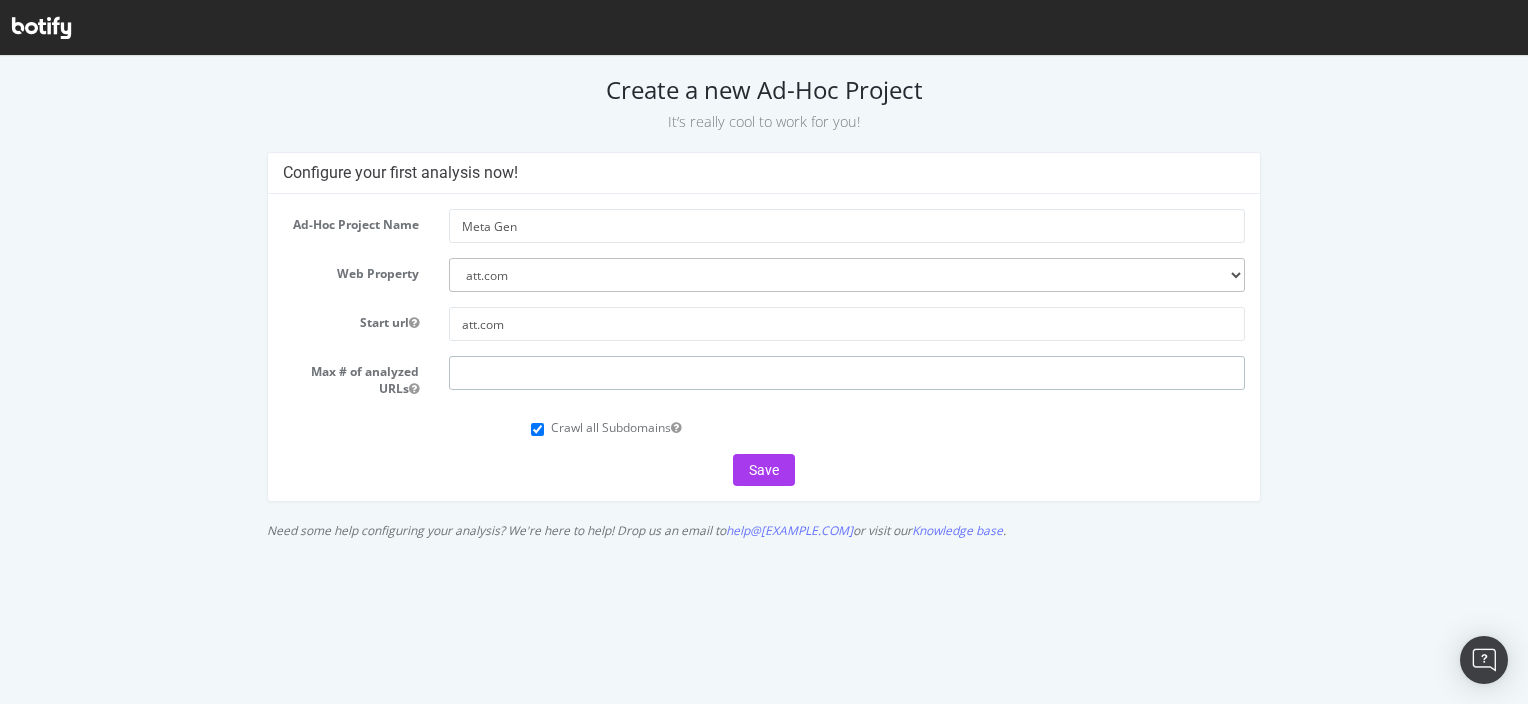 type on "1" 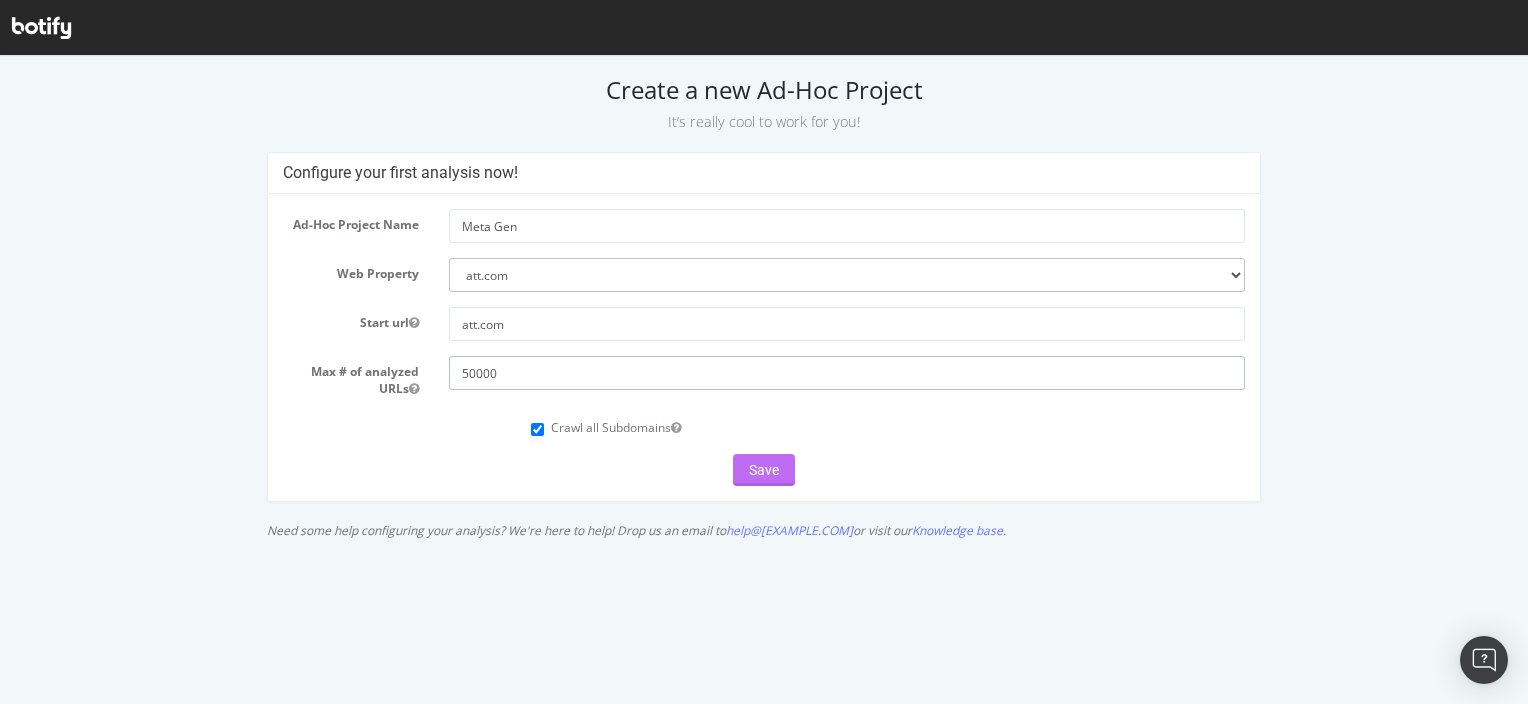 type on "50000" 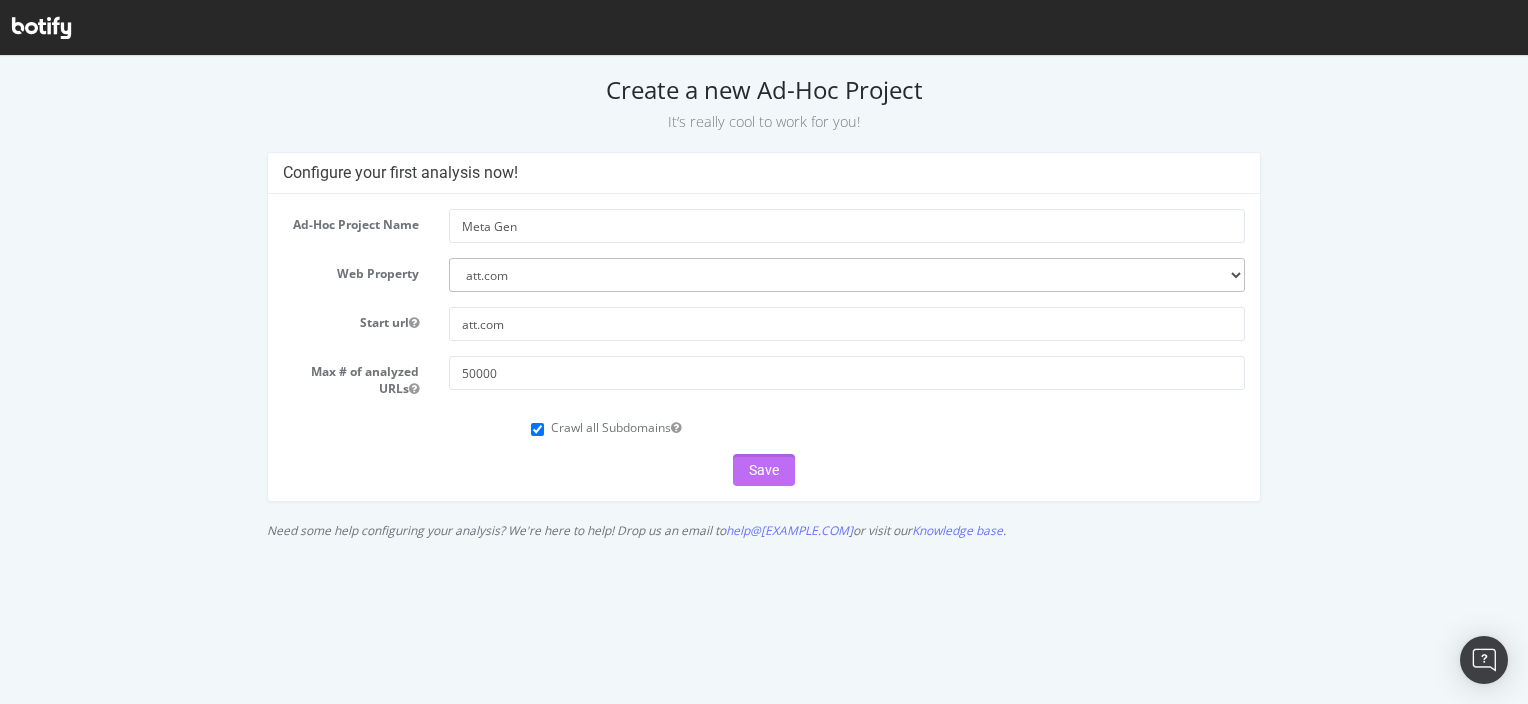 click on "Save" at bounding box center (764, 470) 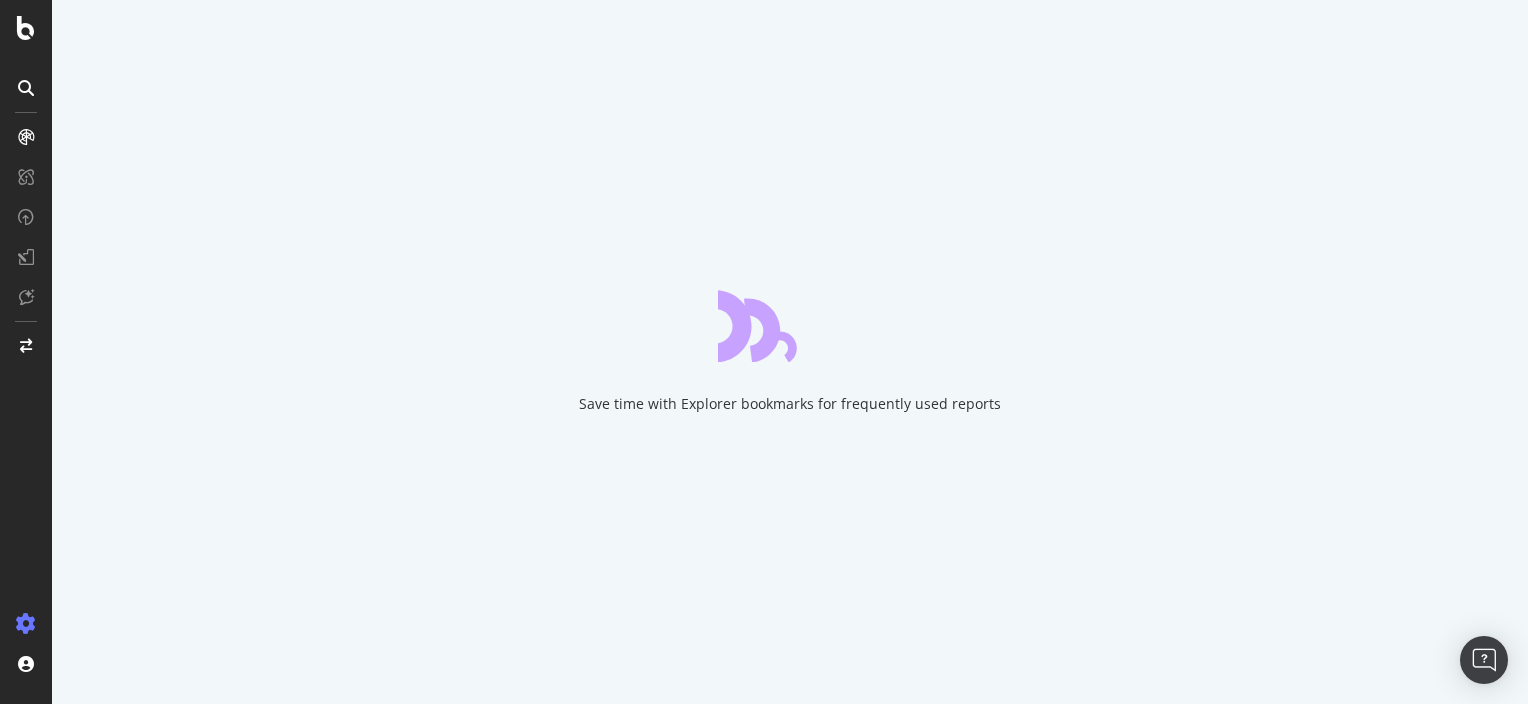 scroll, scrollTop: 0, scrollLeft: 0, axis: both 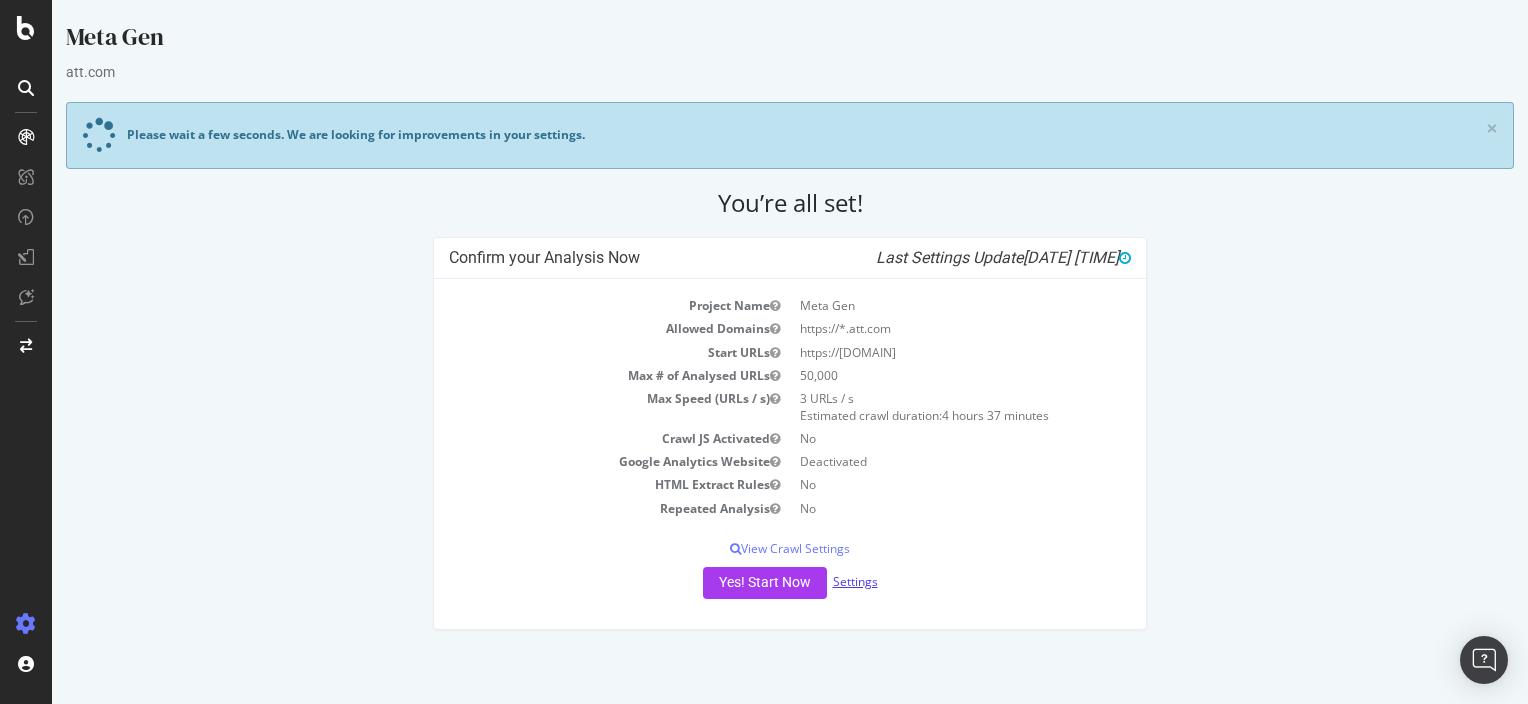 click on "Settings" at bounding box center [855, 581] 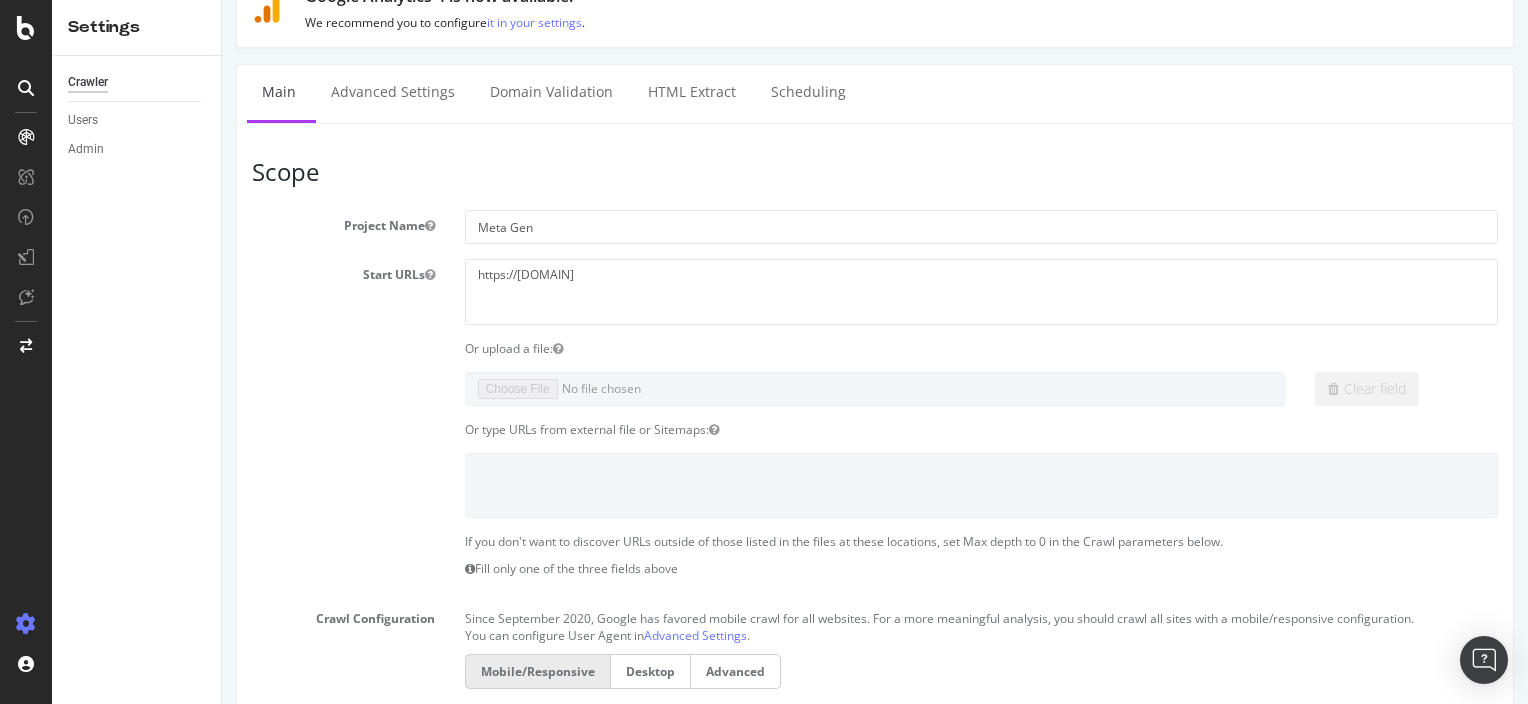 scroll, scrollTop: 200, scrollLeft: 0, axis: vertical 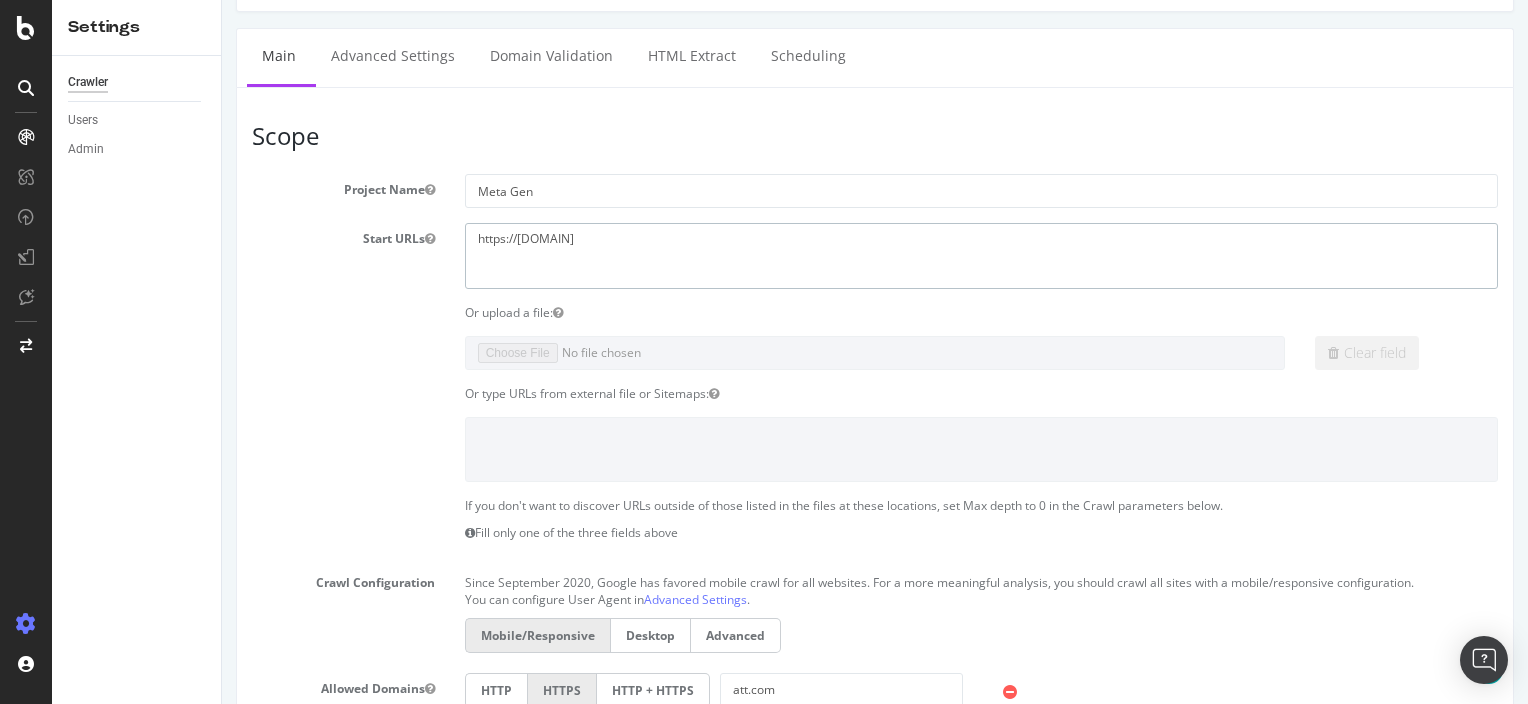 drag, startPoint x: 580, startPoint y: 261, endPoint x: 597, endPoint y: 248, distance: 21.400934 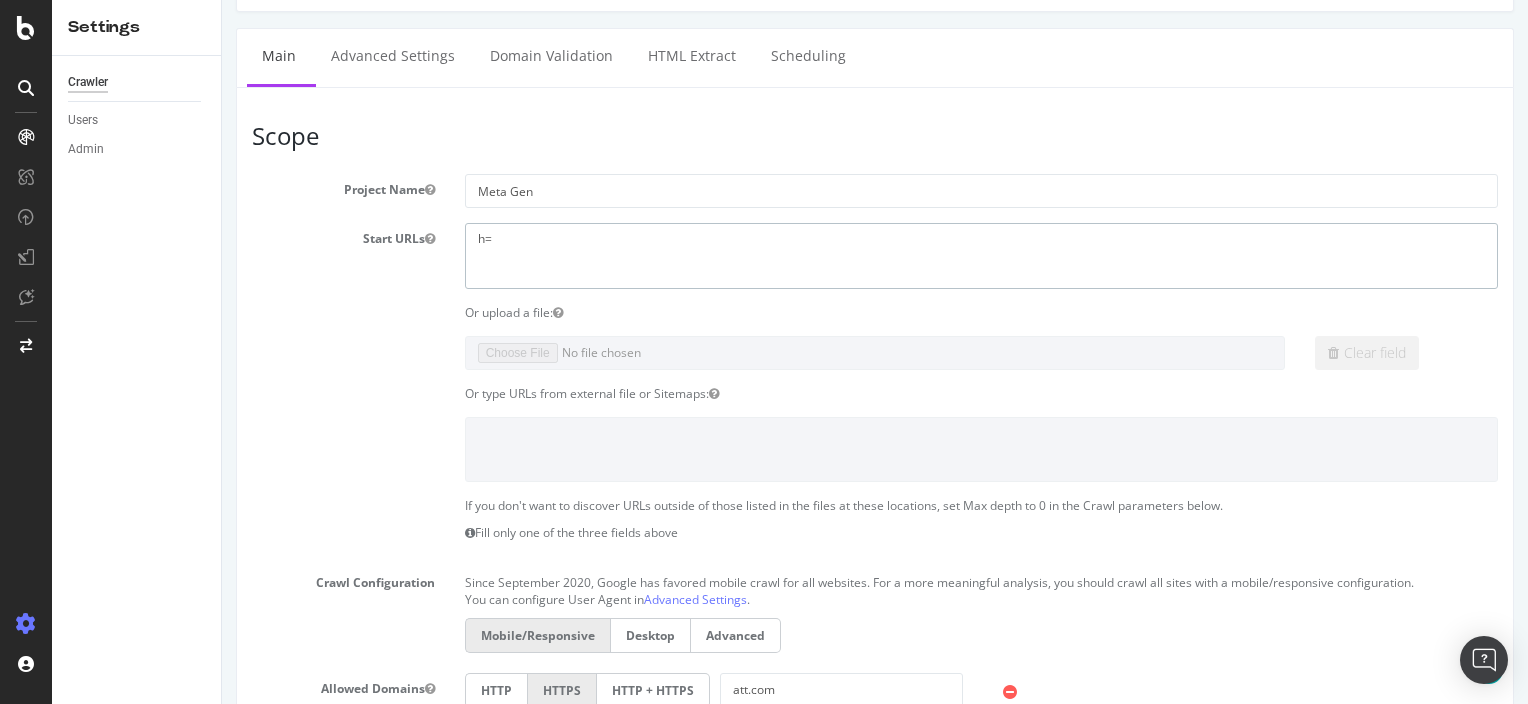 type on "h" 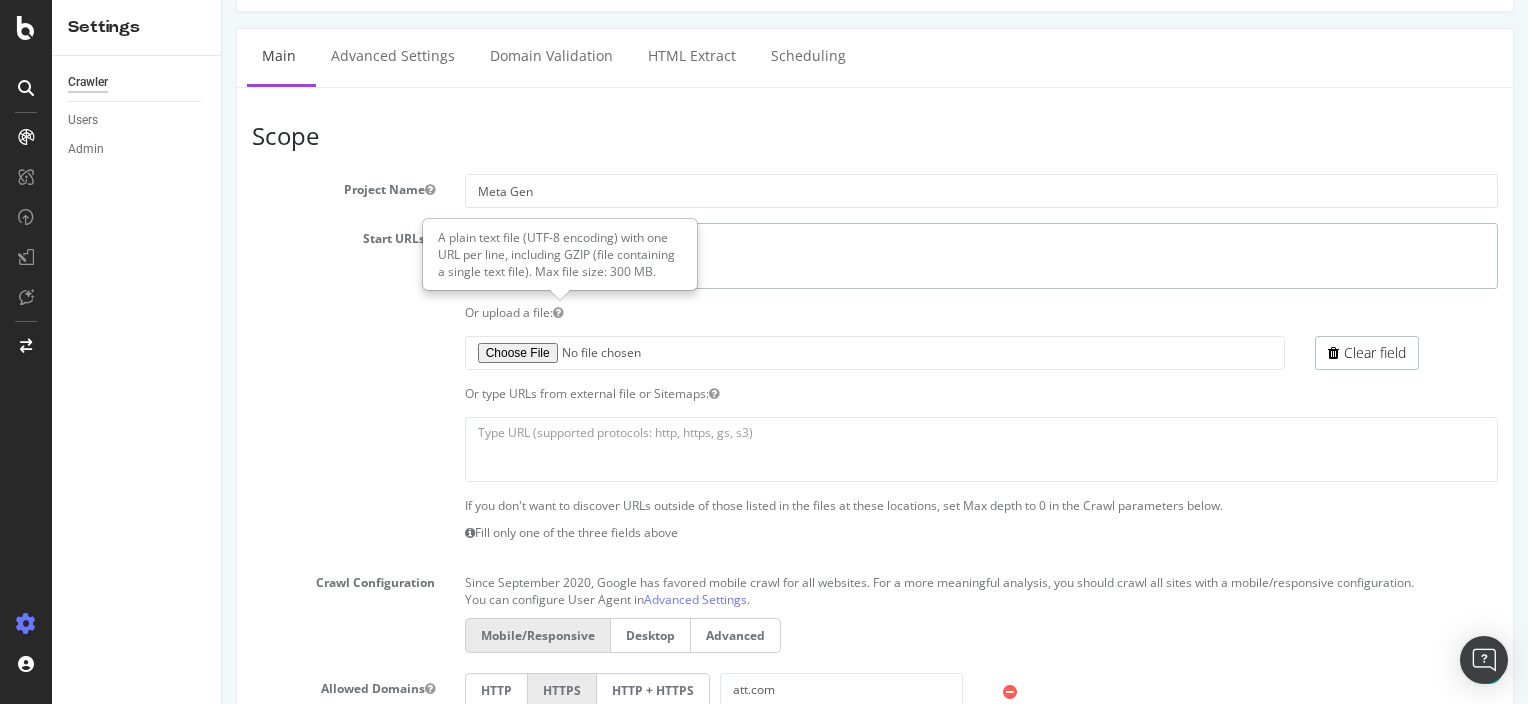 type 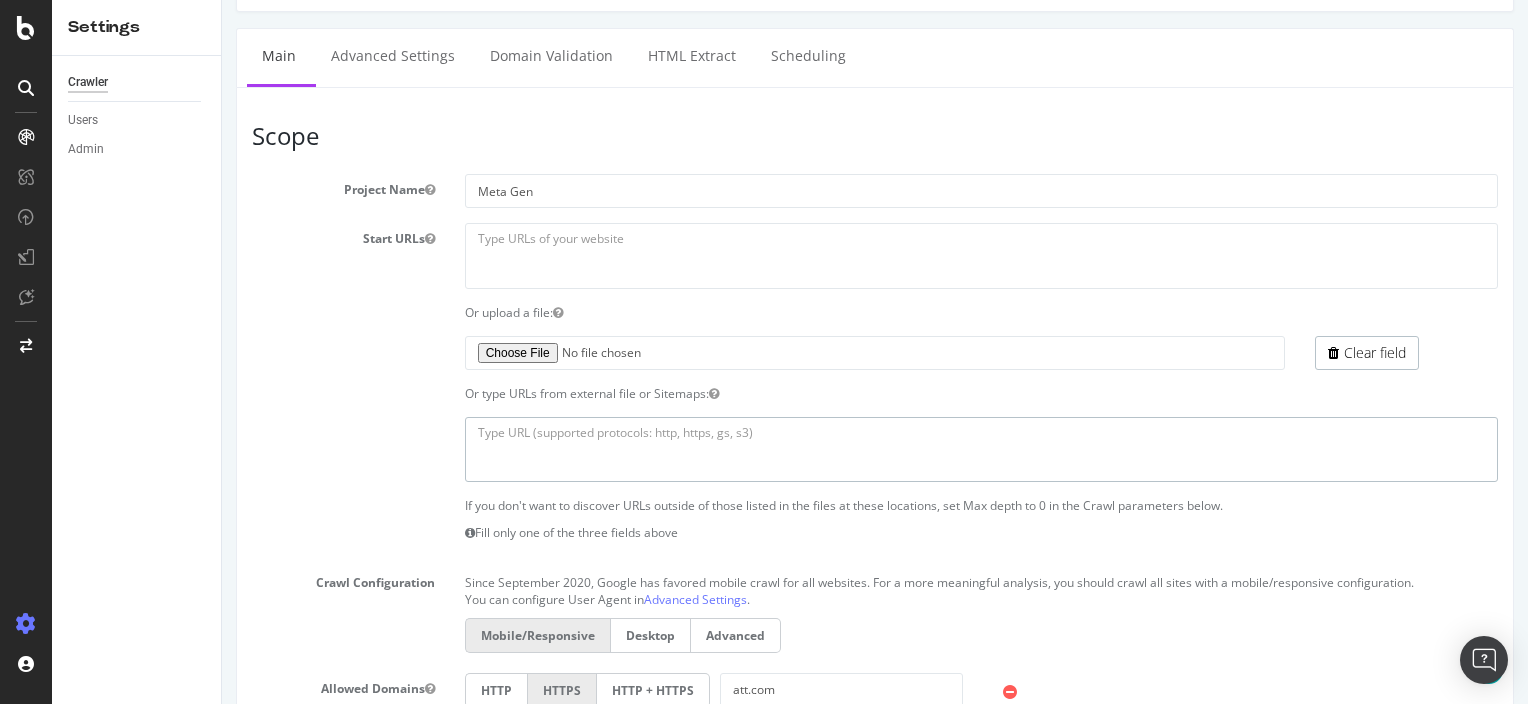 click at bounding box center (981, 449) 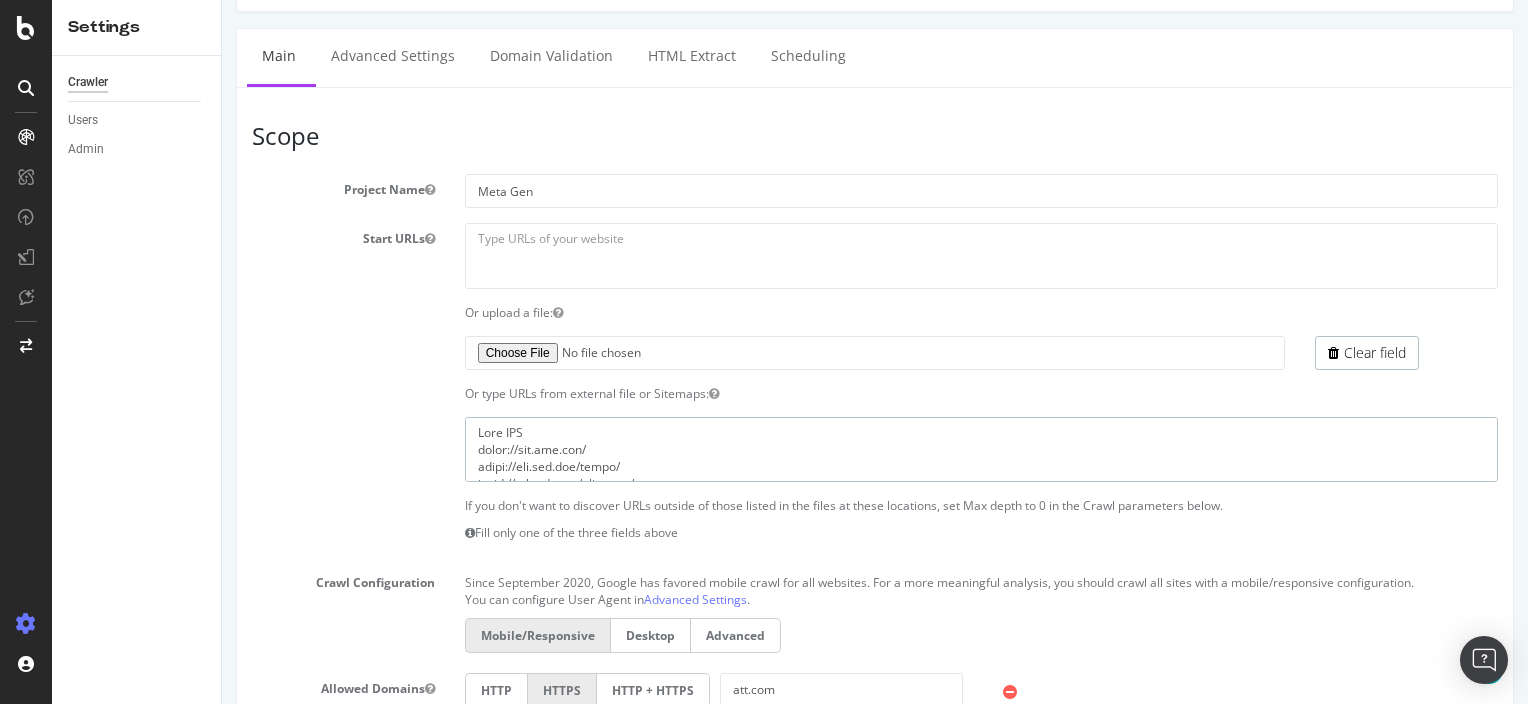 click at bounding box center [981, 449] 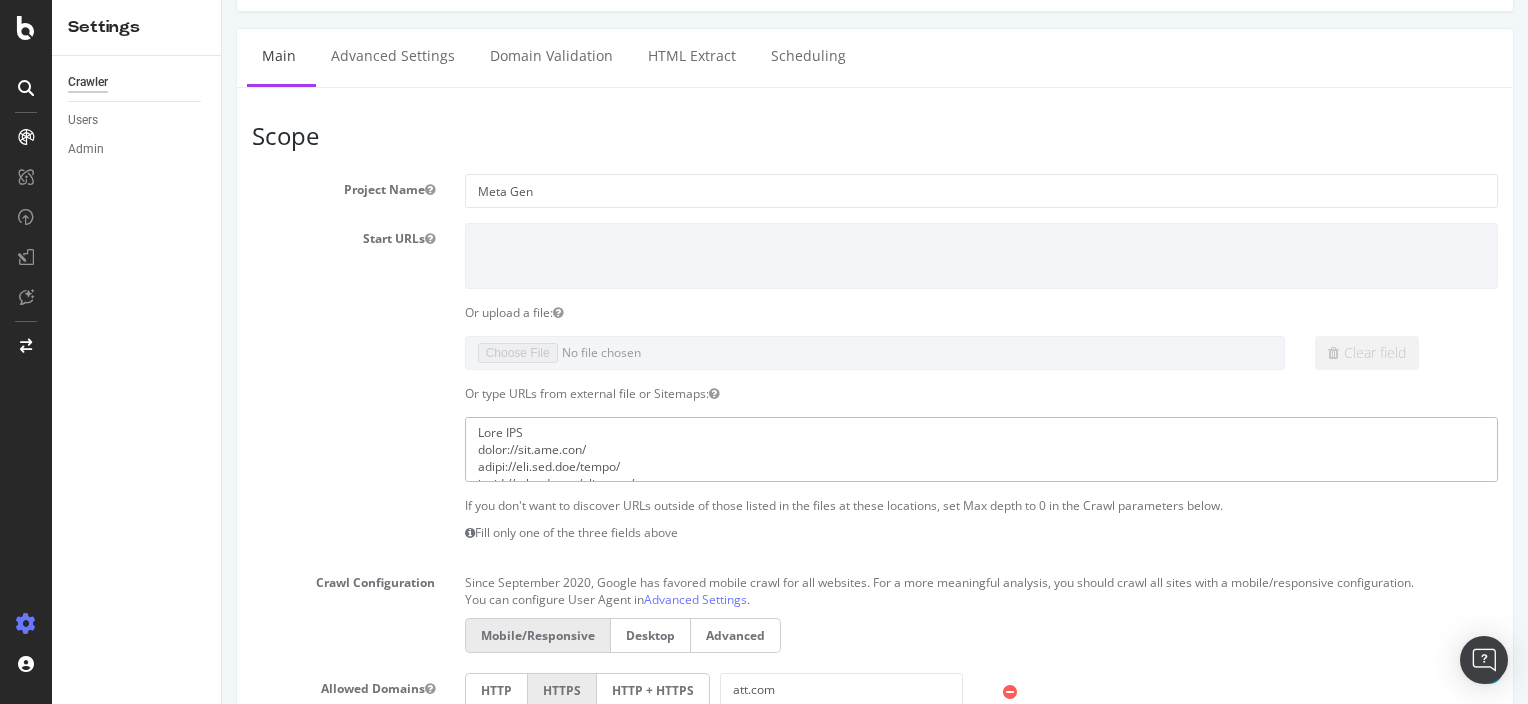 click at bounding box center [981, 449] 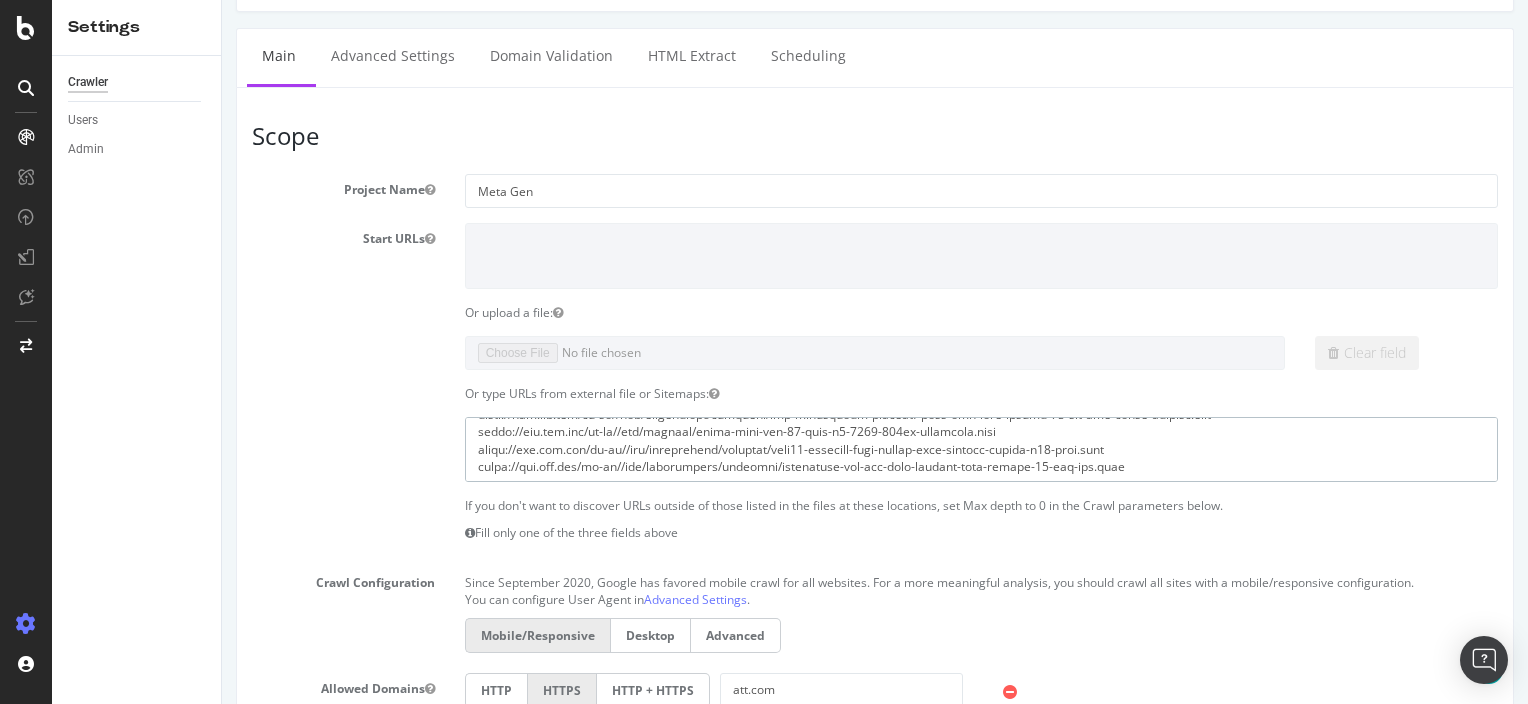 type on "Full URL
https://www.[DOMAIN]/
https://www.[DOMAIN]/deals/
https://www.[DOMAIN]/wireless/
https://www.[DOMAIN]/internet/fiber/
https://www.[DOMAIN]/accessories/
https://www.[DOMAIN]/prepaid/
https://www.[DOMAIN]/support/
https://www.[DOMAIN]/orders/history
https://www.[DOMAIN]/myfavorites
https://www.[DOMAIN]/deals/iphone-deals/
https://www.[DOMAIN]/buy/phones/browse/samsung_hasdeals/
https://www.[DOMAIN]/deals/back-to-school/
https://www.[DOMAIN]/verification/signaturehub/
https://www.[DOMAIN]/plans/unlimited-data-plans/[AGE]-plus-senior-discount/
https://www.[DOMAIN]/offers/discount-program/military-discount/
https://www.[DOMAIN]/firstnetandfamily/
https://www.[DOMAIN]/offers/discount-program/healthcare/
https://www.[DOMAIN]/offers/discount-program/teacher/
https://www.[DOMAIN]/offers/discount-program/union-discount/
https://www.[DOMAIN]/deals/att-points-plus-citi/
https://www.[DOMAIN]/plans/wireless/
https://www.[DOMAIN]/buy/phones/
https://www.[DOMAIN]/plans/phone-upgrade/
https://www.[DOMAIN]/wireless/byod/
https://www.[DOMAIN]/..." 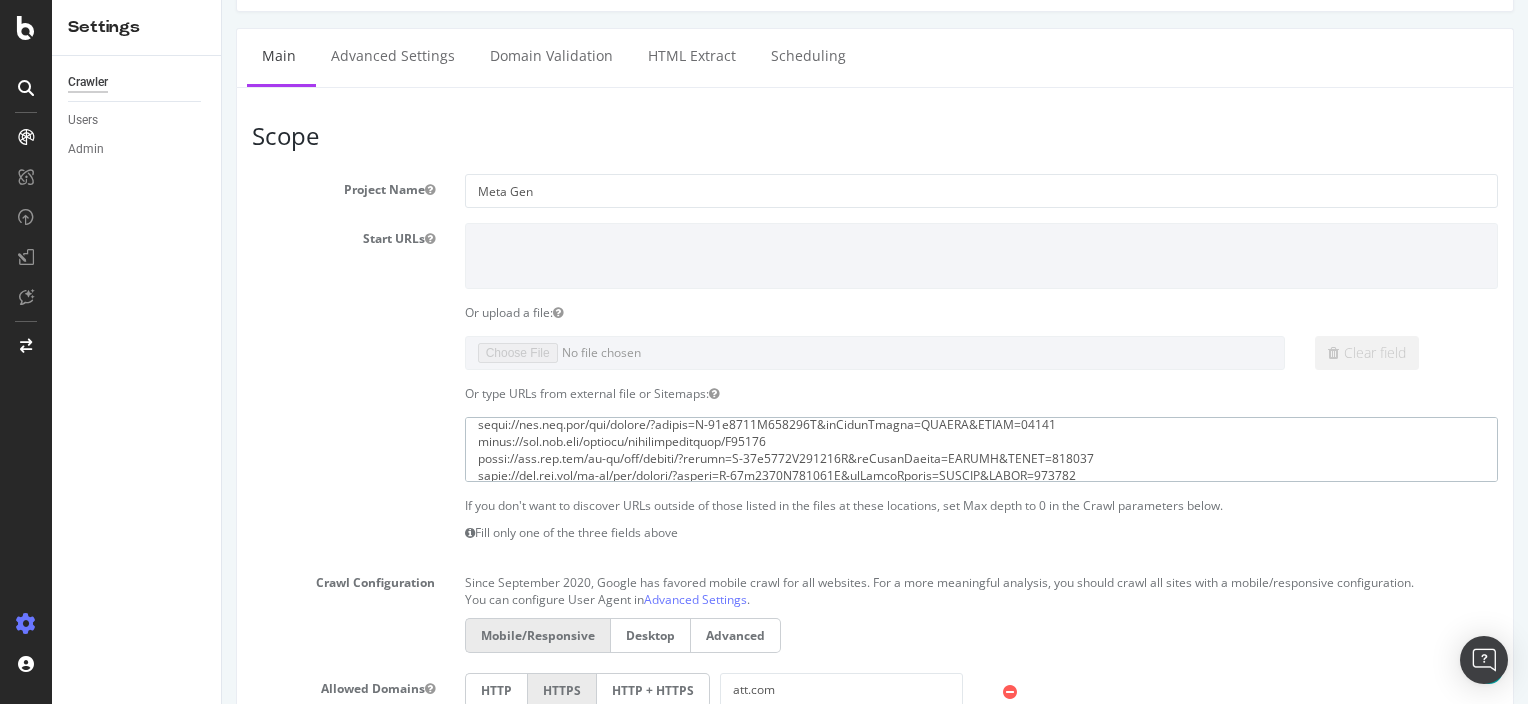 drag, startPoint x: 1226, startPoint y: 455, endPoint x: 354, endPoint y: 159, distance: 920.86914 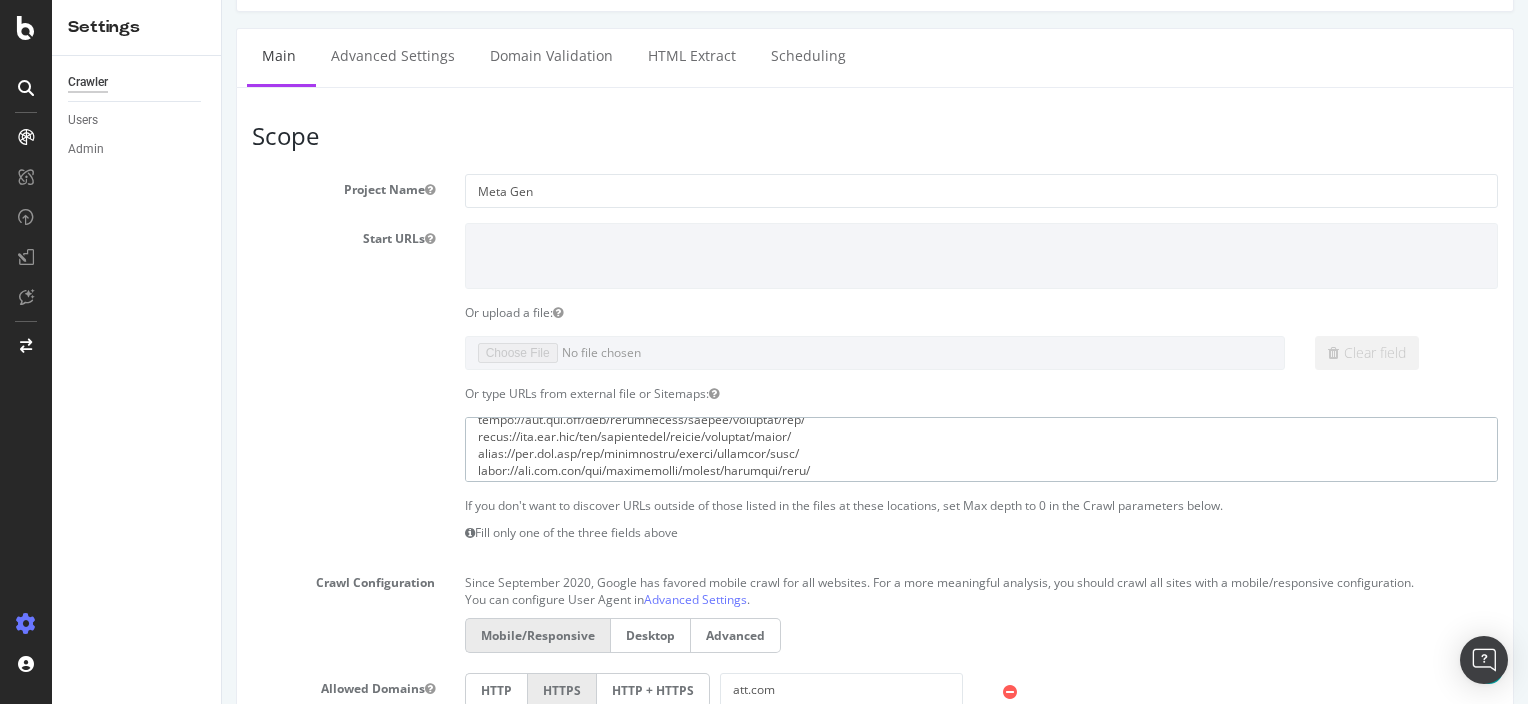 click at bounding box center (981, 449) 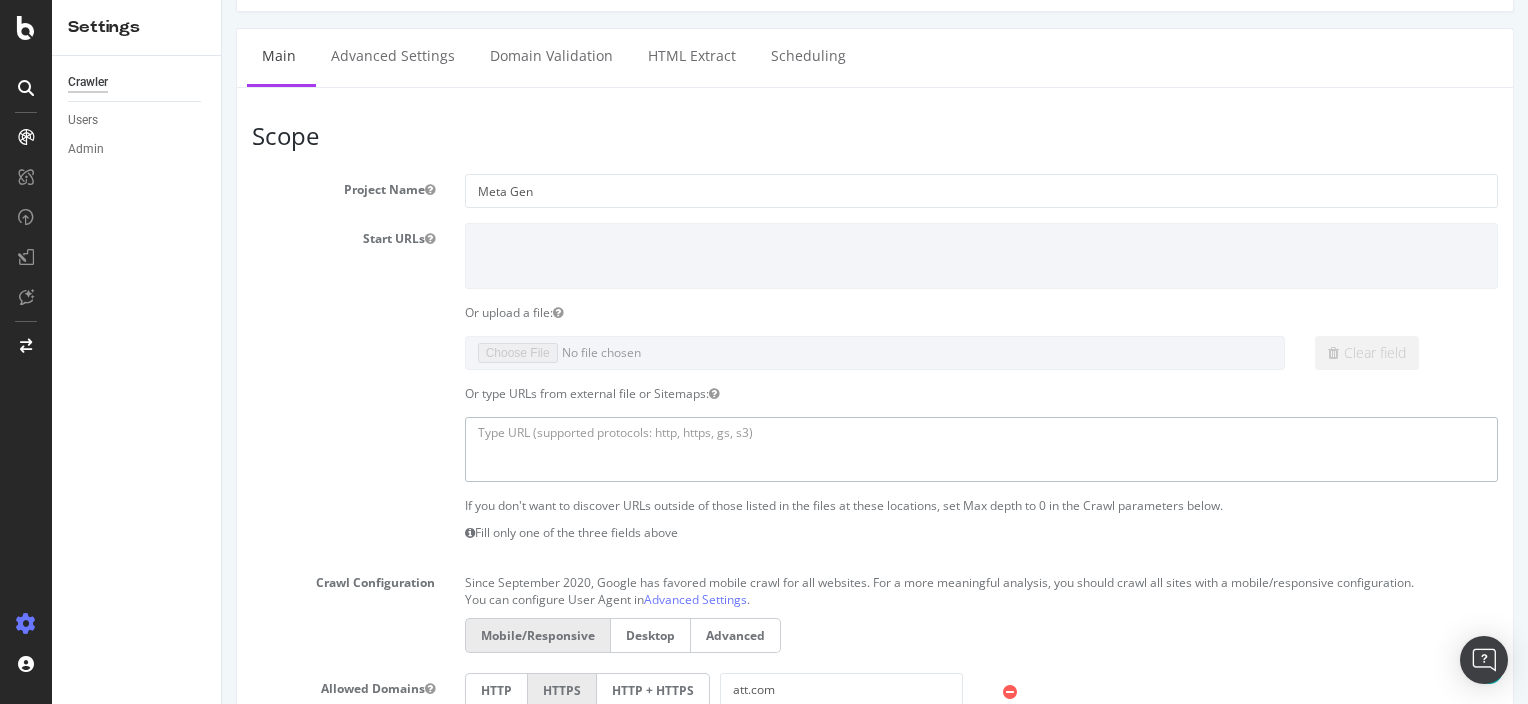 scroll, scrollTop: 0, scrollLeft: 0, axis: both 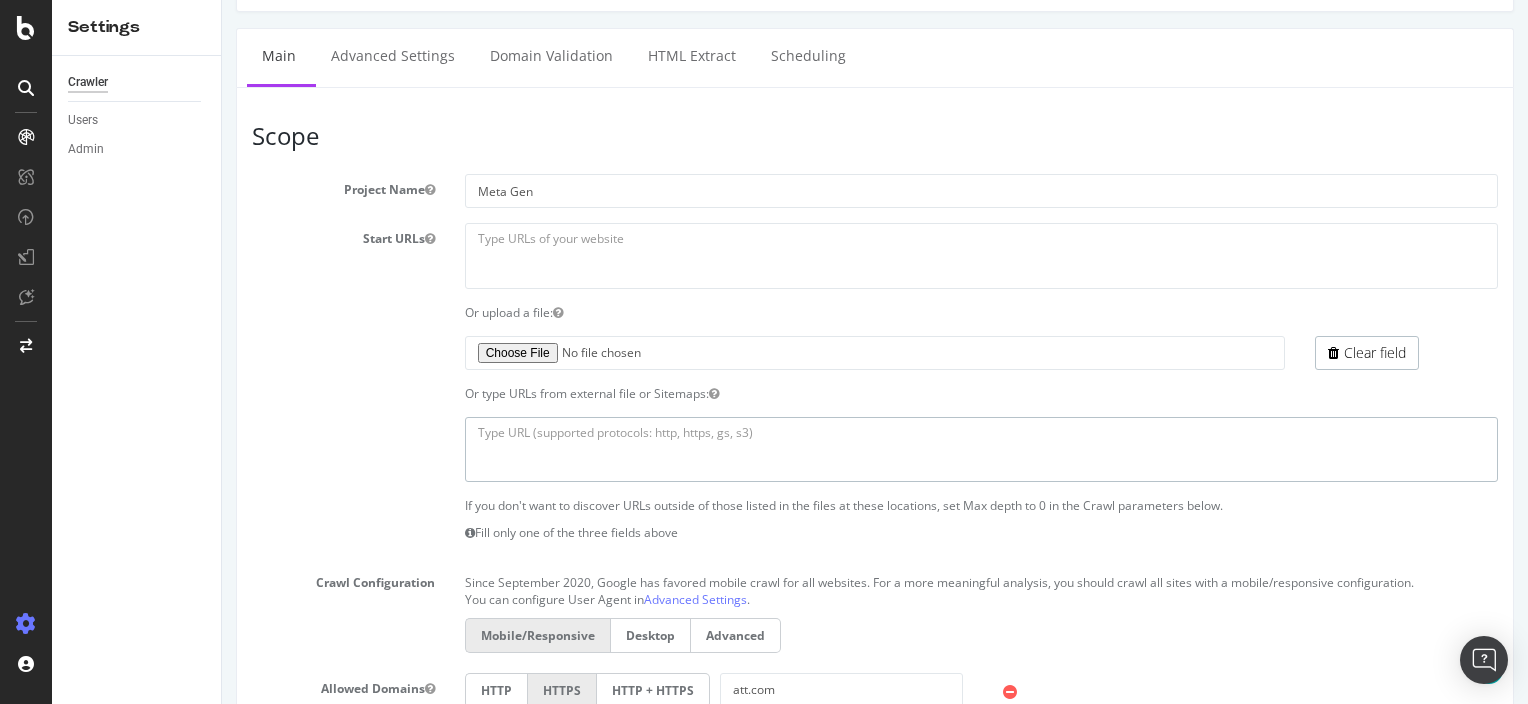 type 